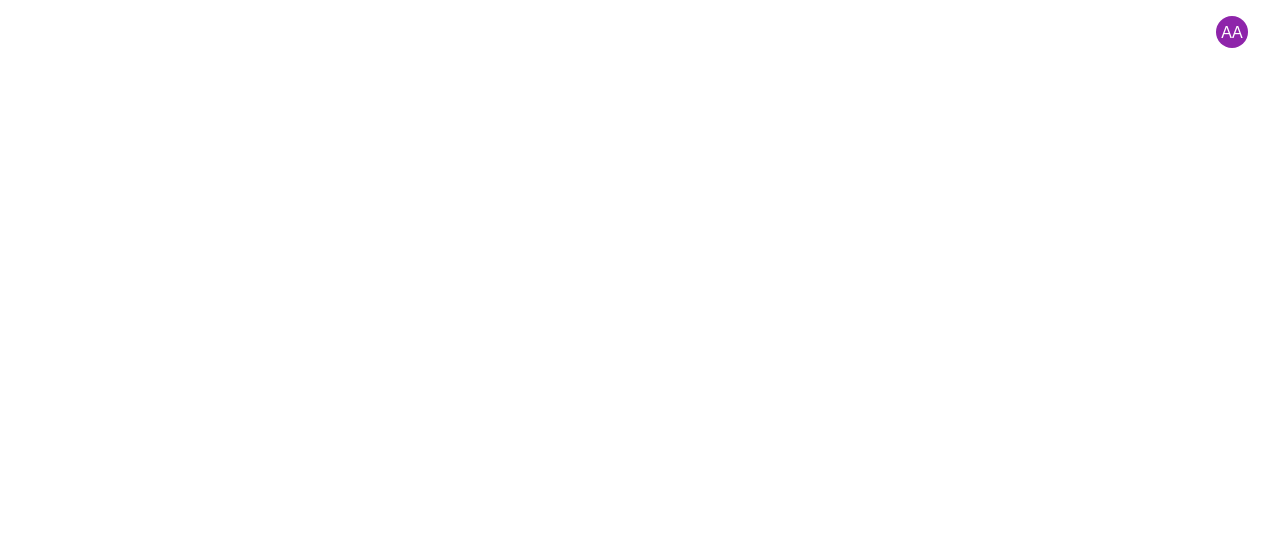 scroll, scrollTop: 0, scrollLeft: 0, axis: both 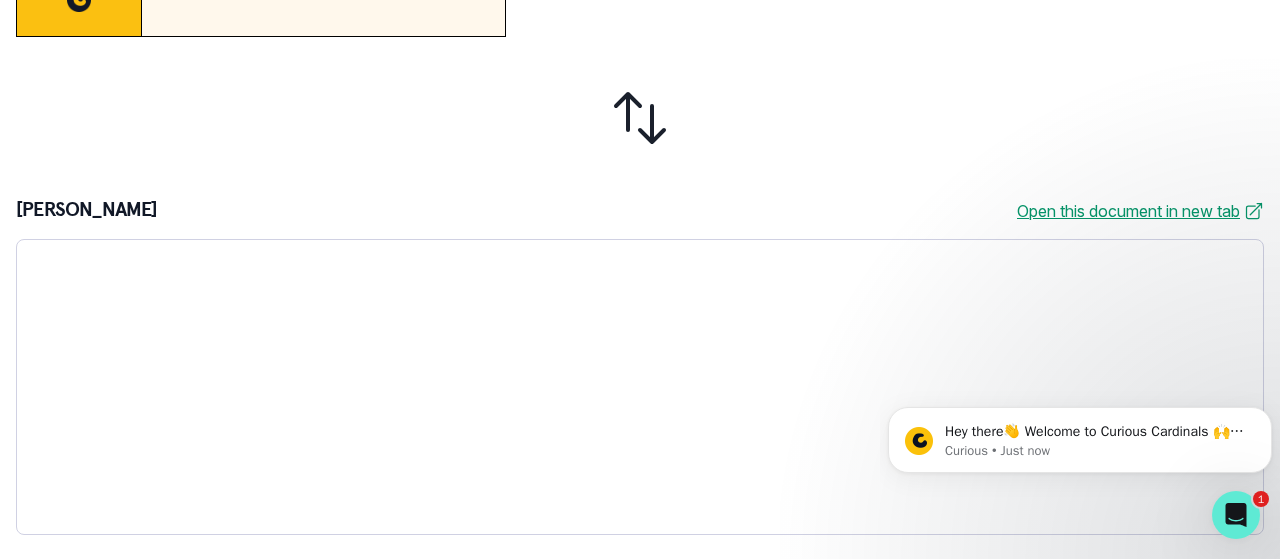drag, startPoint x: 1265, startPoint y: 376, endPoint x: 1258, endPoint y: 344, distance: 32.75668 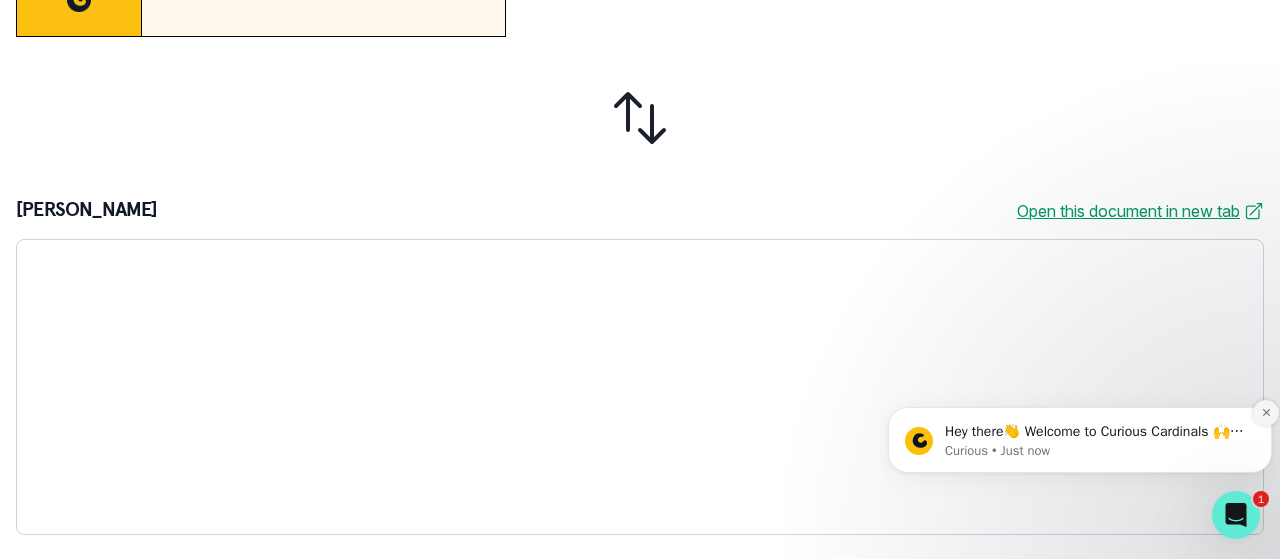 click 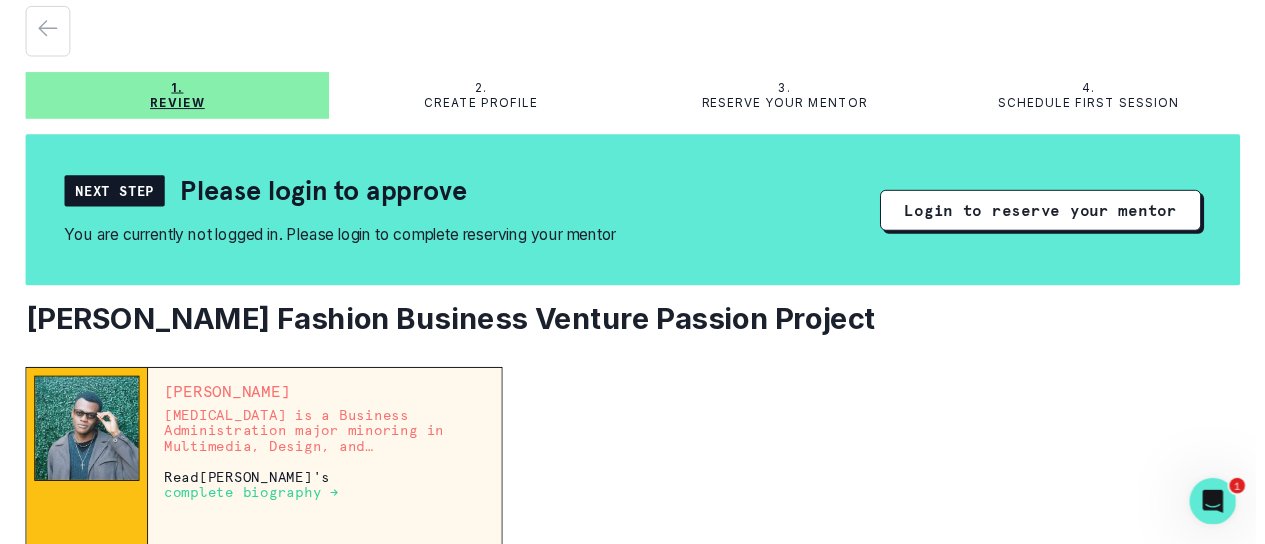 scroll, scrollTop: 0, scrollLeft: 0, axis: both 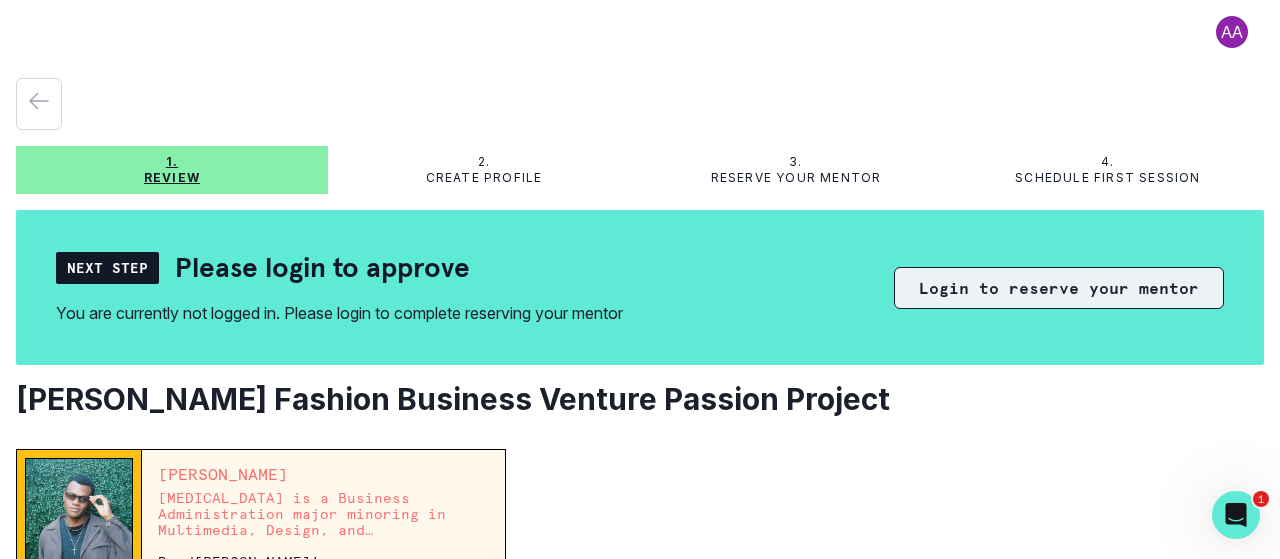 click on "Login to reserve your mentor" at bounding box center [1059, 288] 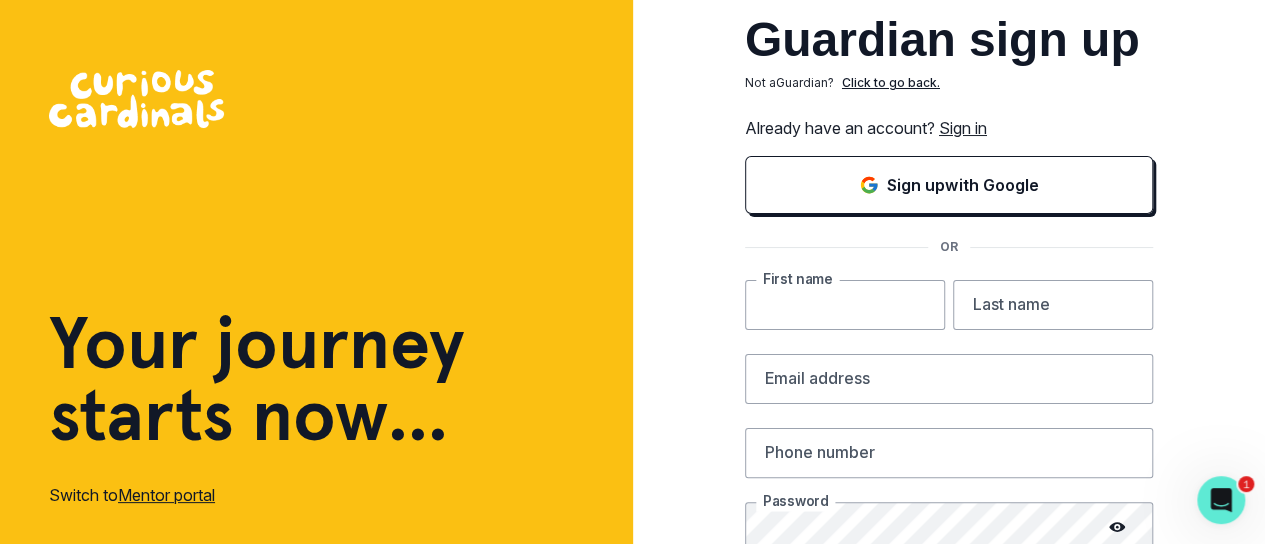 click at bounding box center (845, 305) 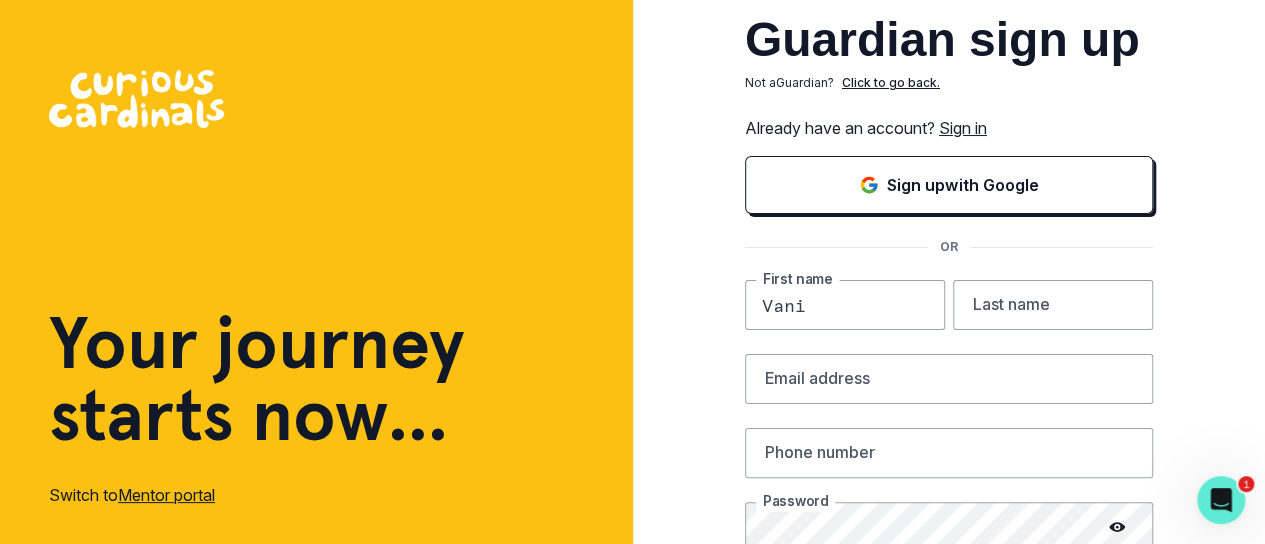 type on "Venkatachalapathy" 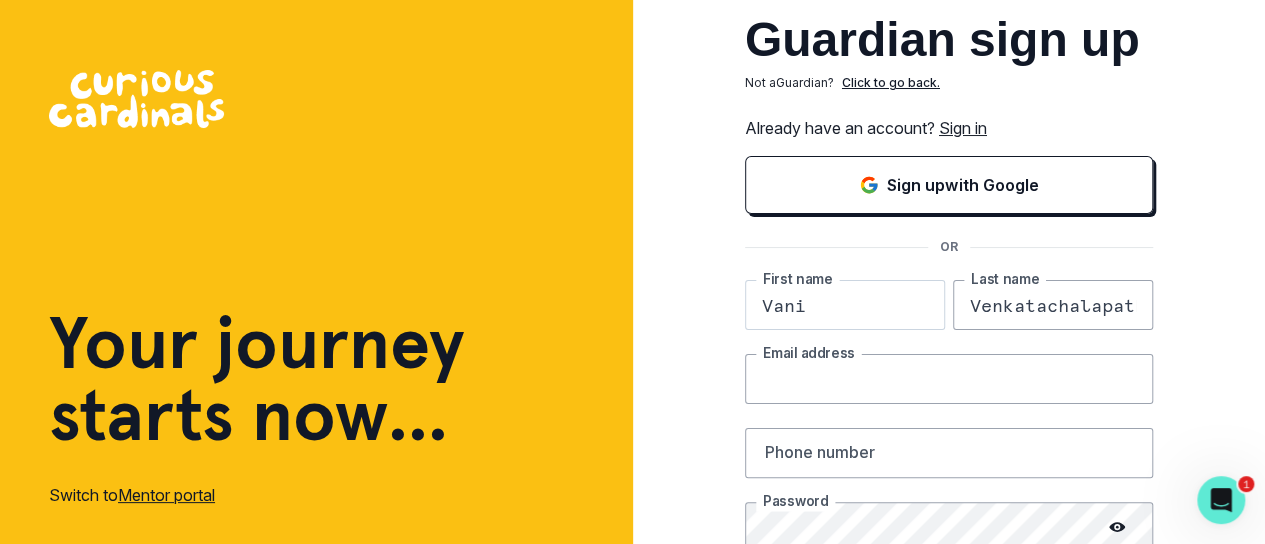 type on "[EMAIL_ADDRESS][DOMAIN_NAME]" 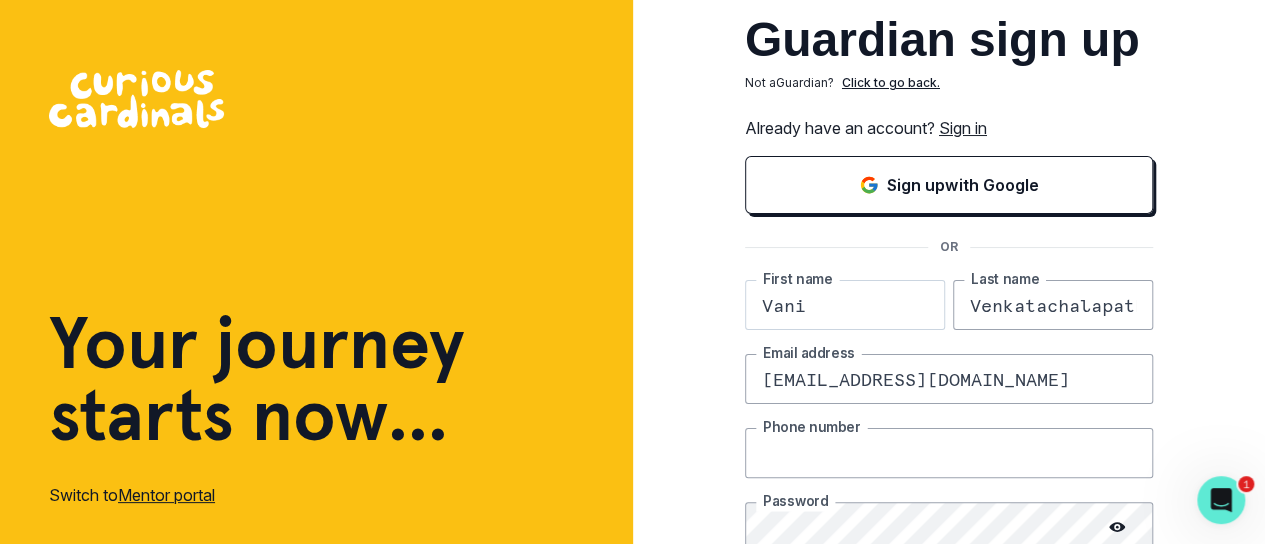 type on "4088357035" 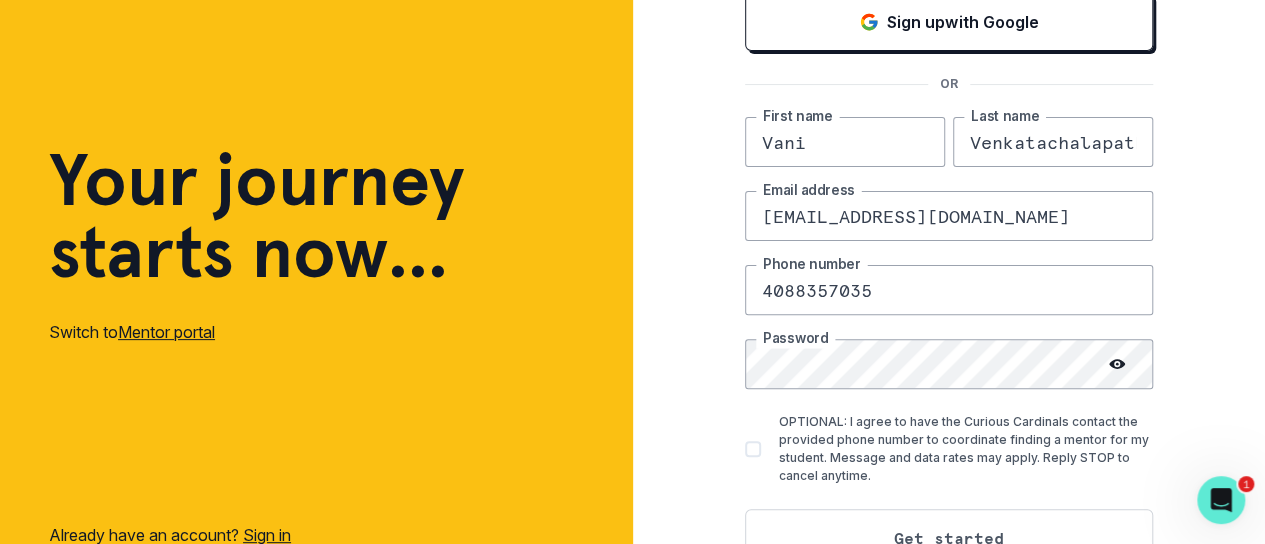 scroll, scrollTop: 232, scrollLeft: 0, axis: vertical 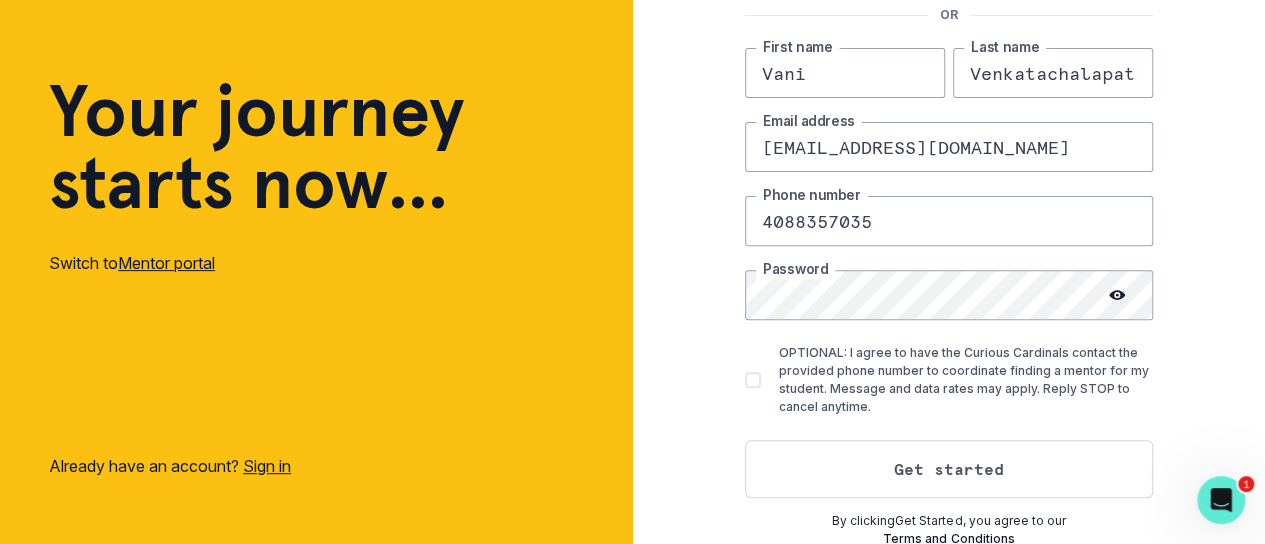 click at bounding box center (753, 380) 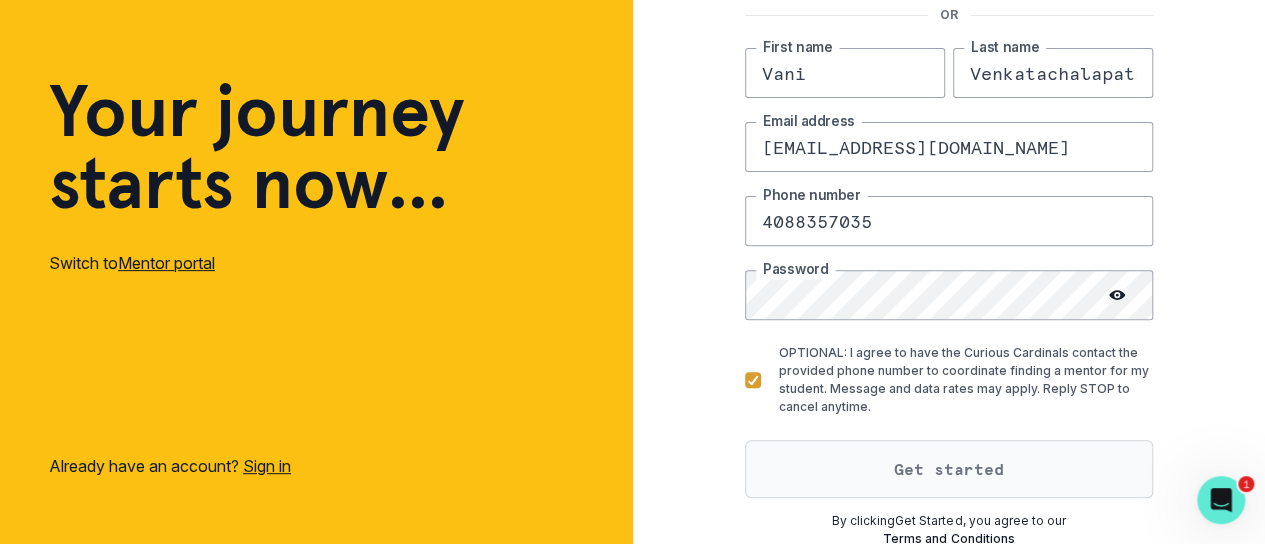 click on "Get started" at bounding box center [949, 469] 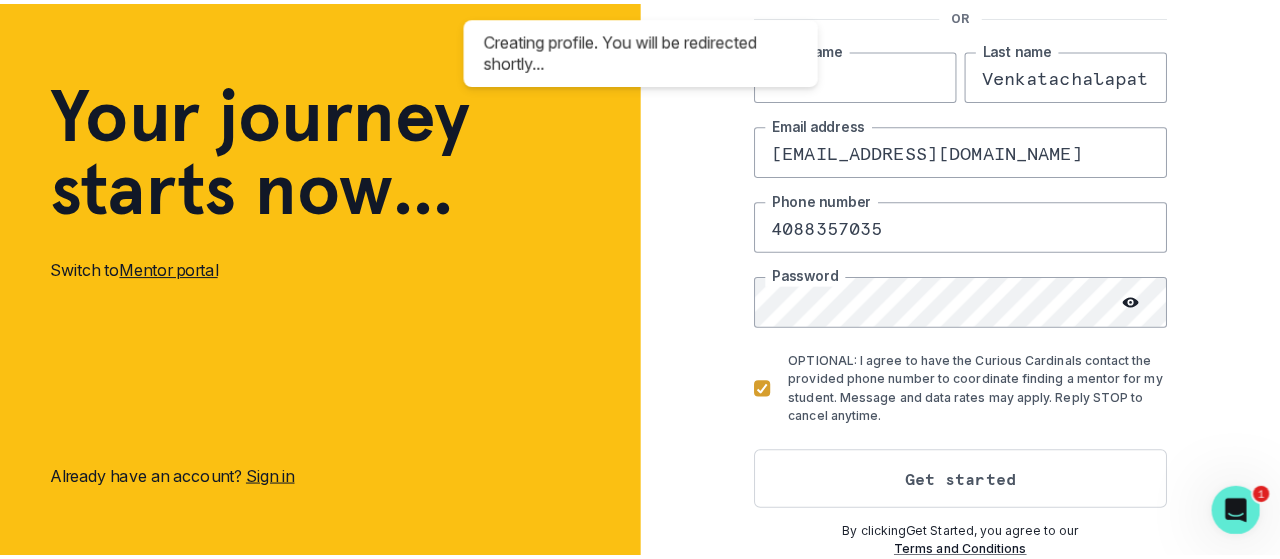 scroll, scrollTop: 0, scrollLeft: 0, axis: both 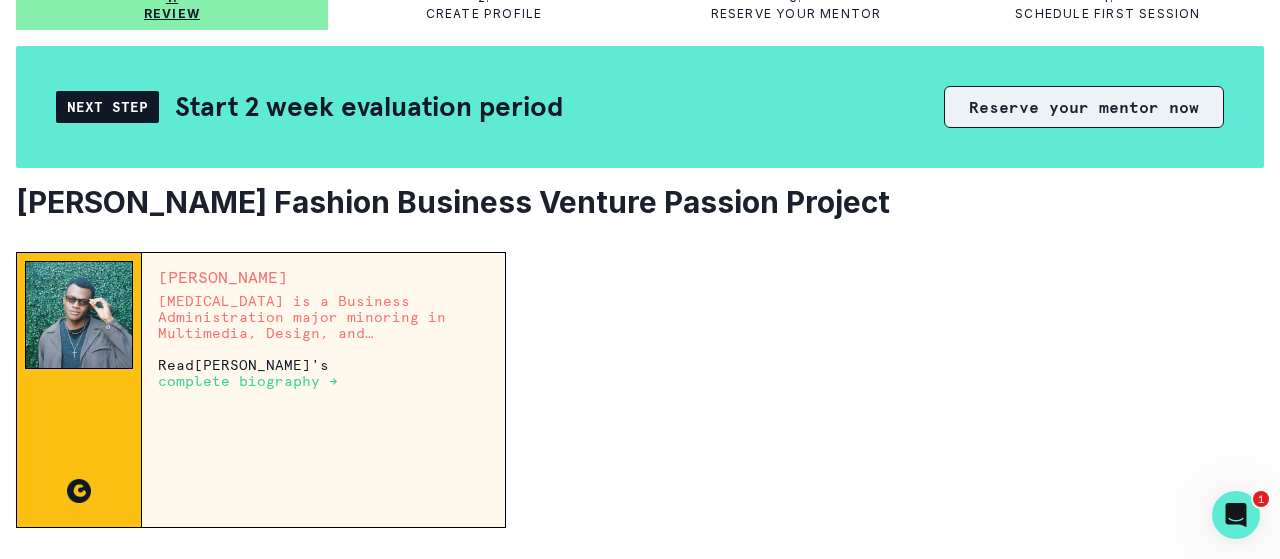 click on "Reserve your mentor now" at bounding box center (1084, 107) 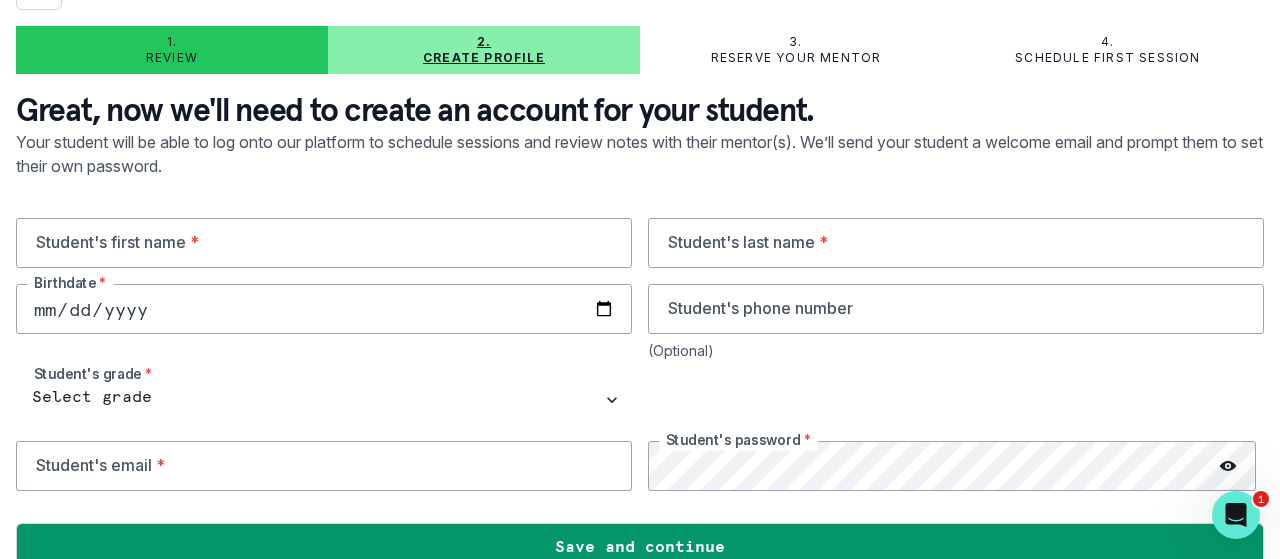 scroll, scrollTop: 152, scrollLeft: 0, axis: vertical 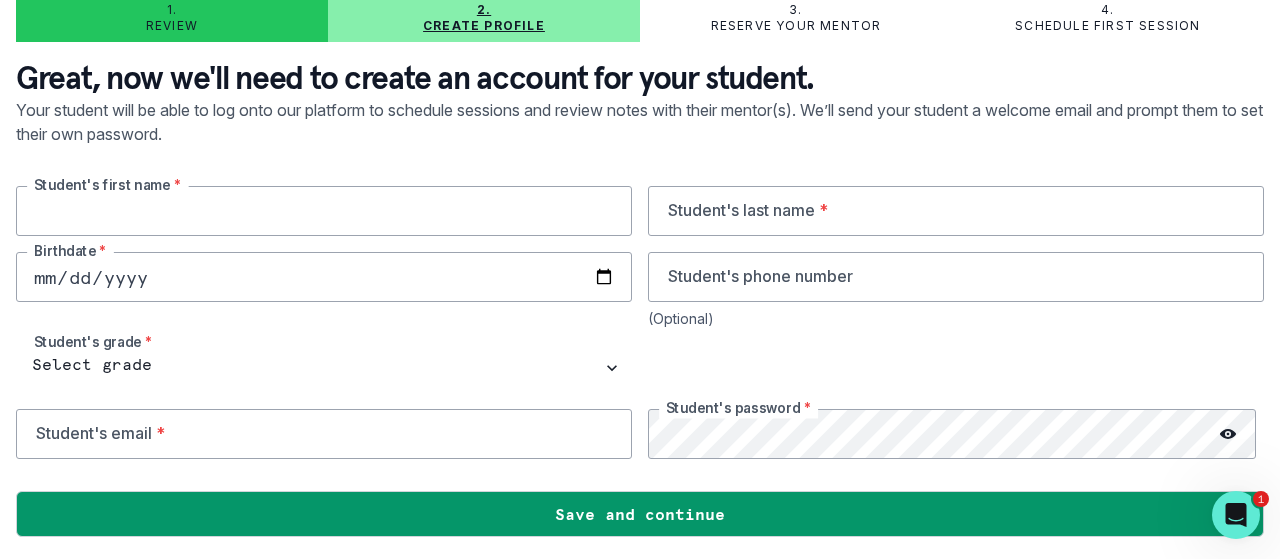 click at bounding box center [324, 211] 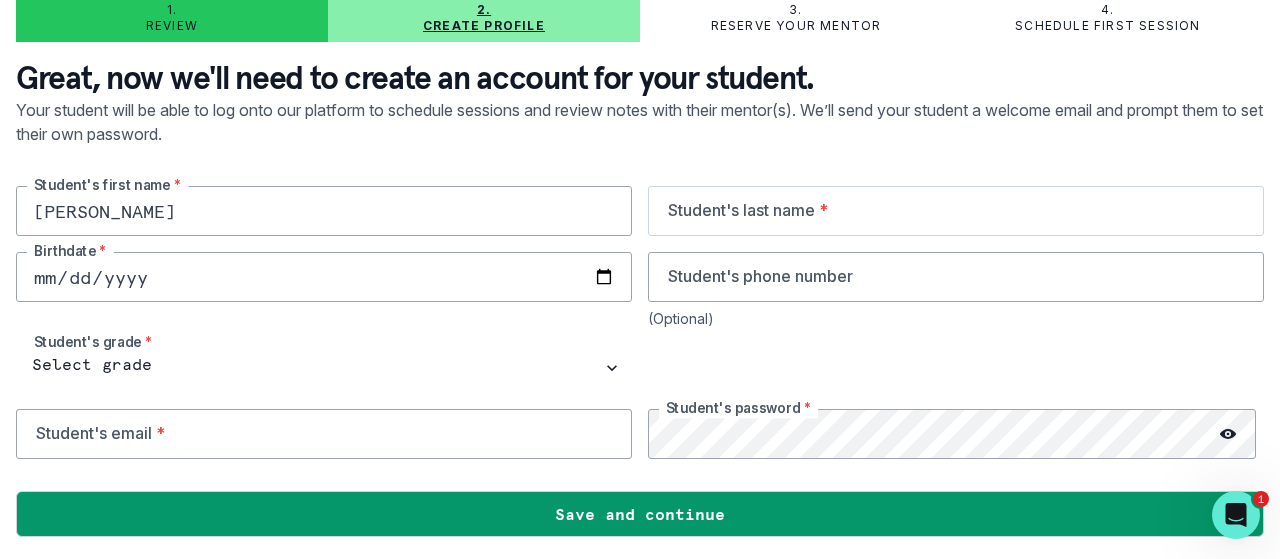 type on "[PERSON_NAME]" 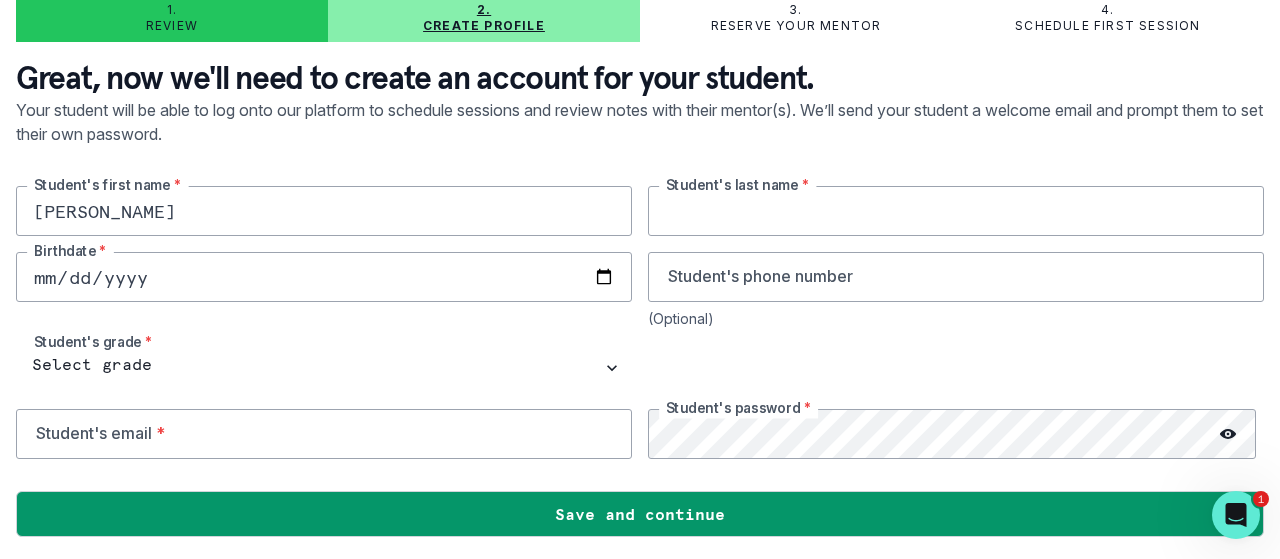 click at bounding box center (956, 211) 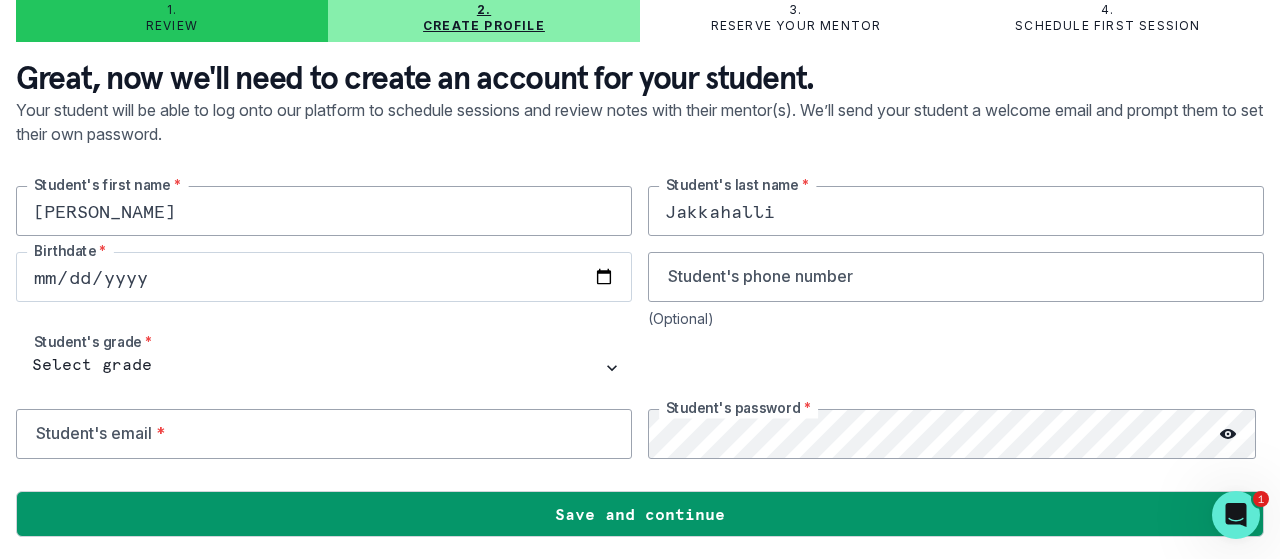 type on "Jakkahalli" 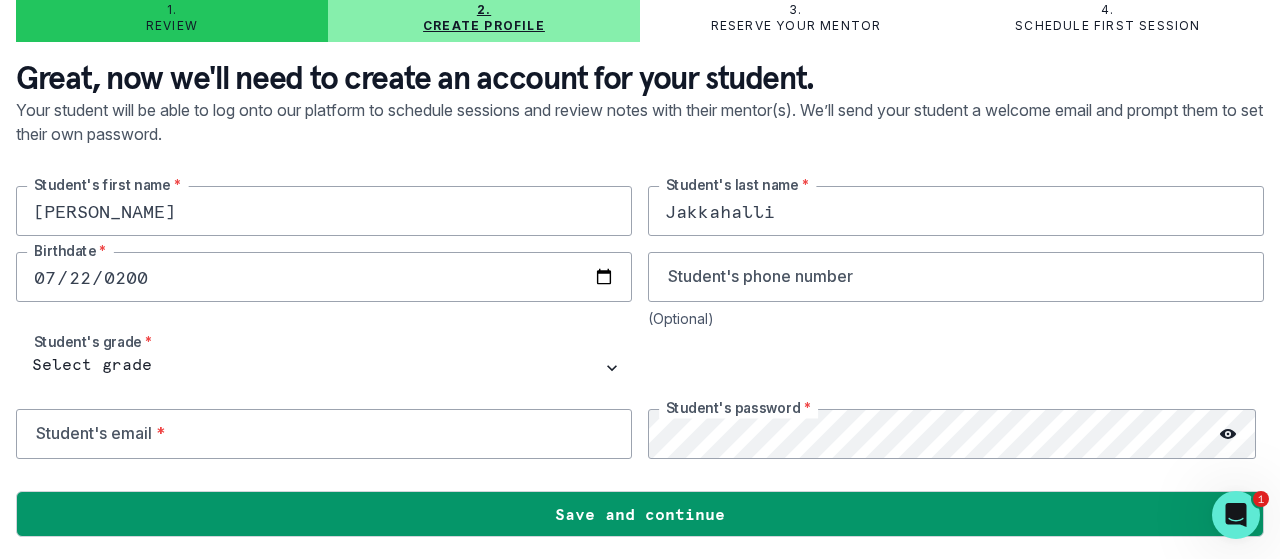 type on "[DATE]" 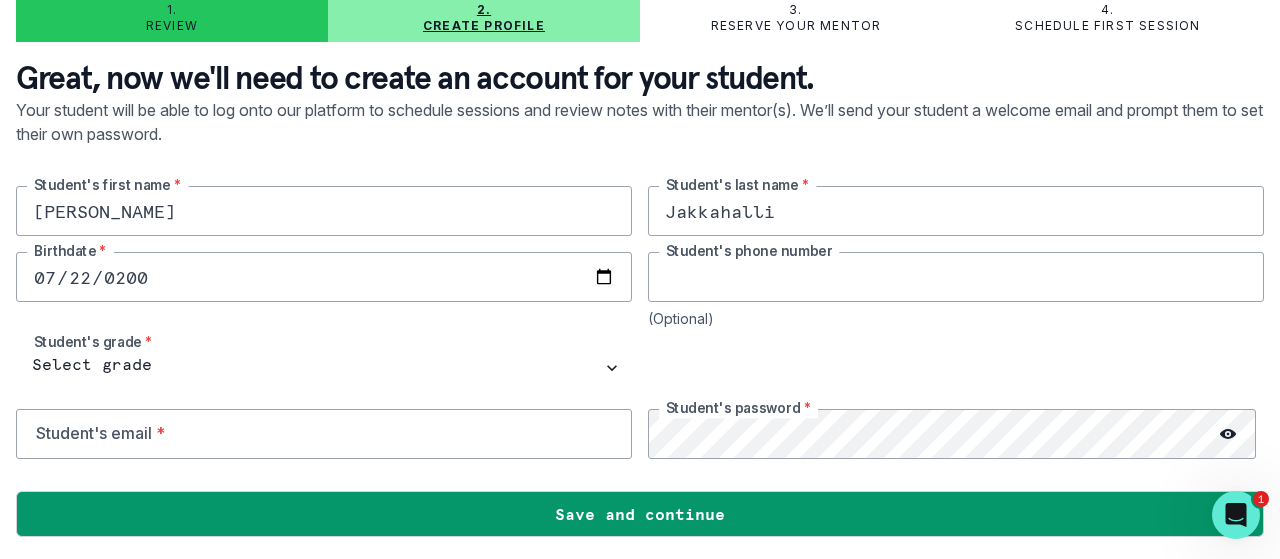 click at bounding box center (956, 277) 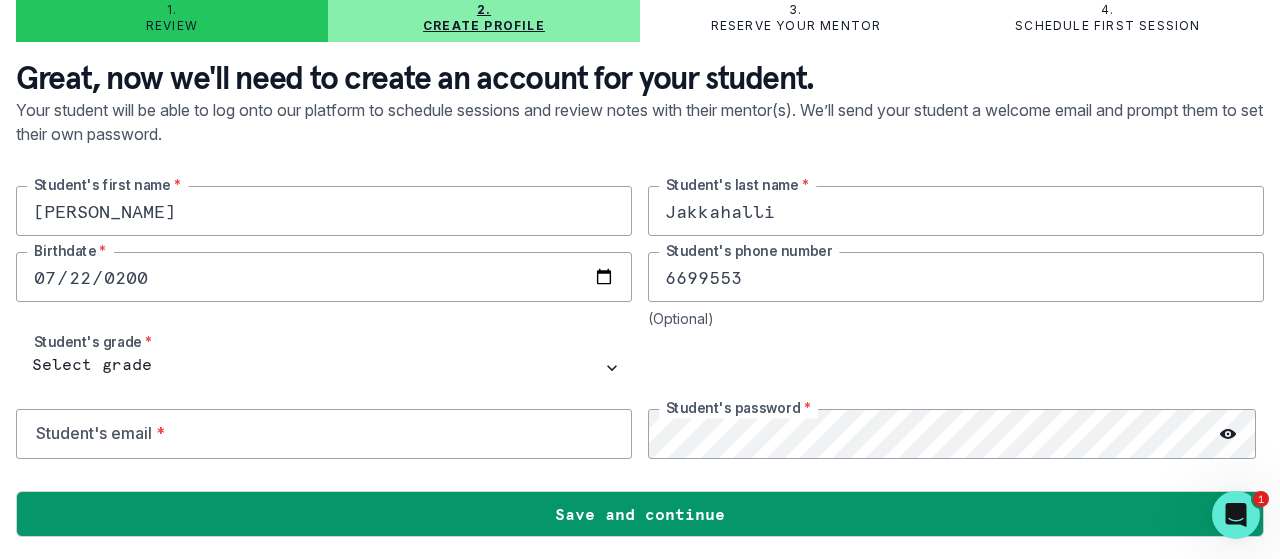 click on "6699553" at bounding box center (956, 277) 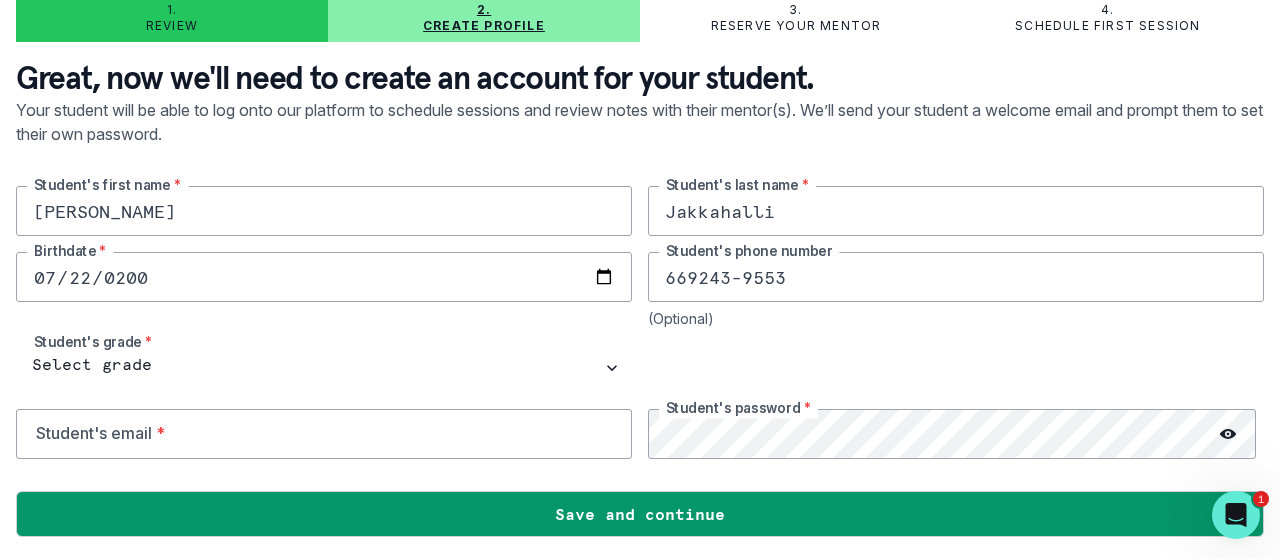 click on "669243-9553" at bounding box center (956, 277) 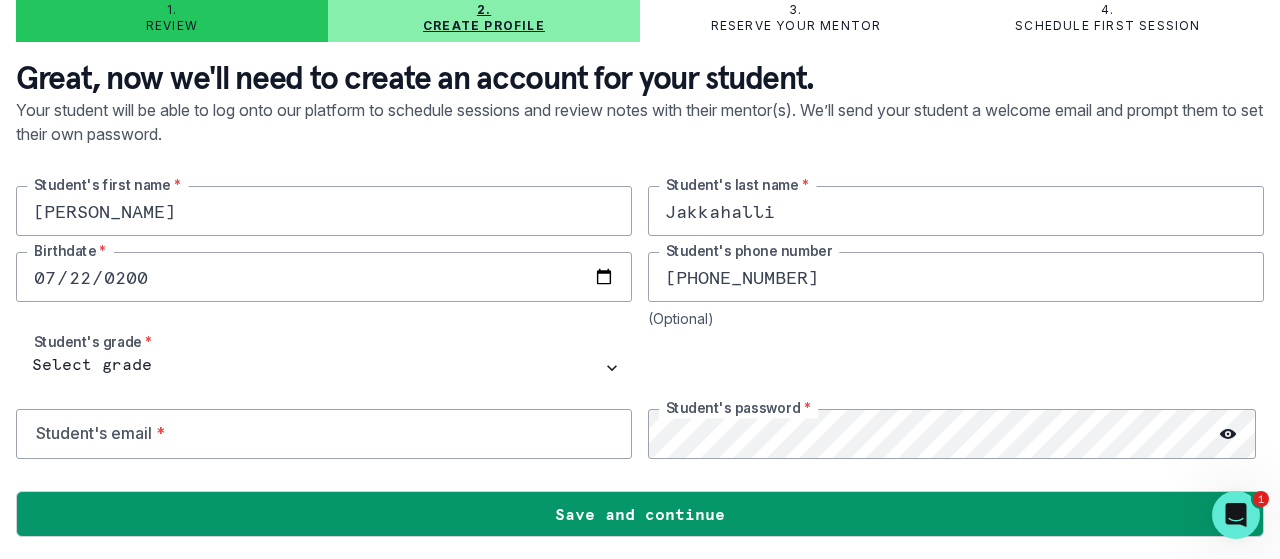 click on "[PHONE_NUMBER]" at bounding box center [956, 277] 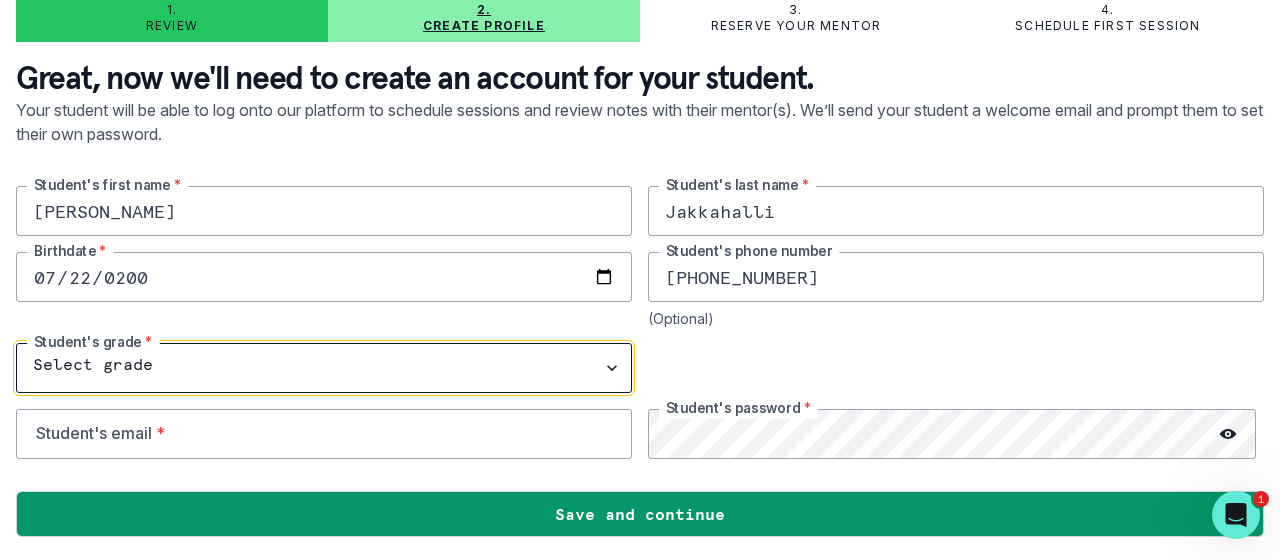 click on "Select grade 1st Grade 2nd Grade 3rd Grade 4th Grade 5th Grade 6th Grade 7th Grade 8th Grade 9th Grade 10th Grade 11th Grade 12th Grade" at bounding box center [324, 368] 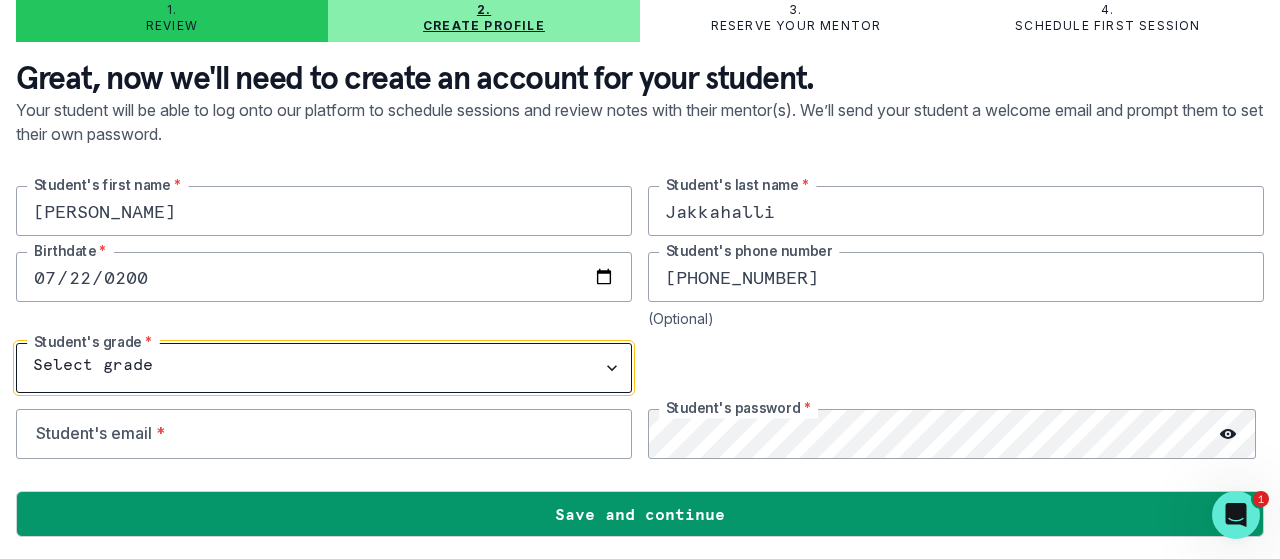 select on "12th Grade" 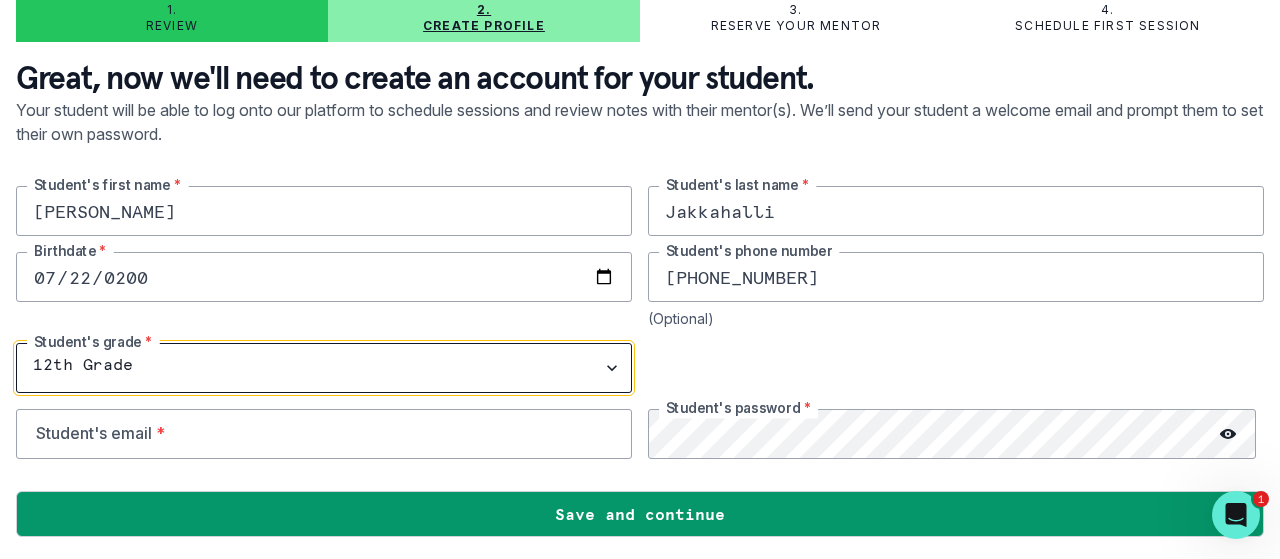click on "Select grade 1st Grade 2nd Grade 3rd Grade 4th Grade 5th Grade 6th Grade 7th Grade 8th Grade 9th Grade 10th Grade 11th Grade 12th Grade" at bounding box center (324, 368) 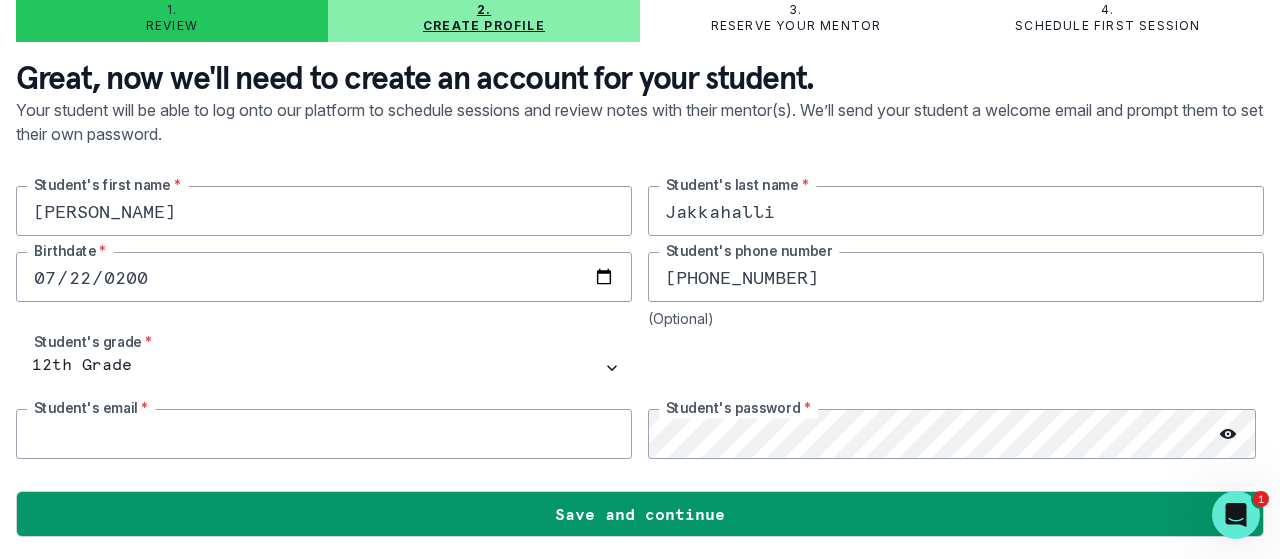 click at bounding box center [324, 434] 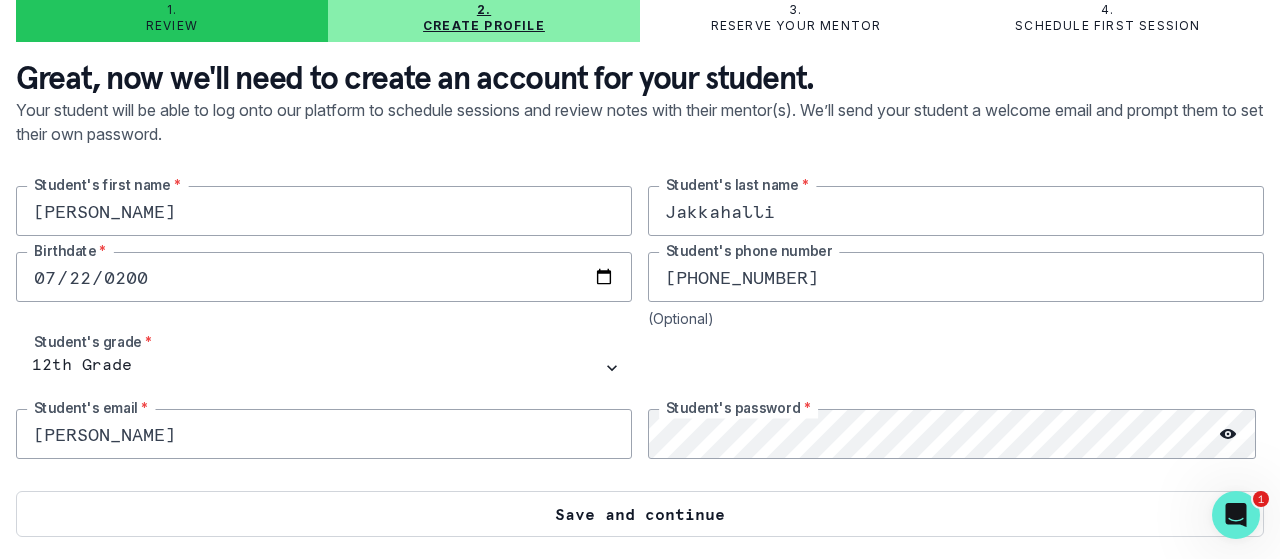 type on "[EMAIL_ADDRESS][DOMAIN_NAME]" 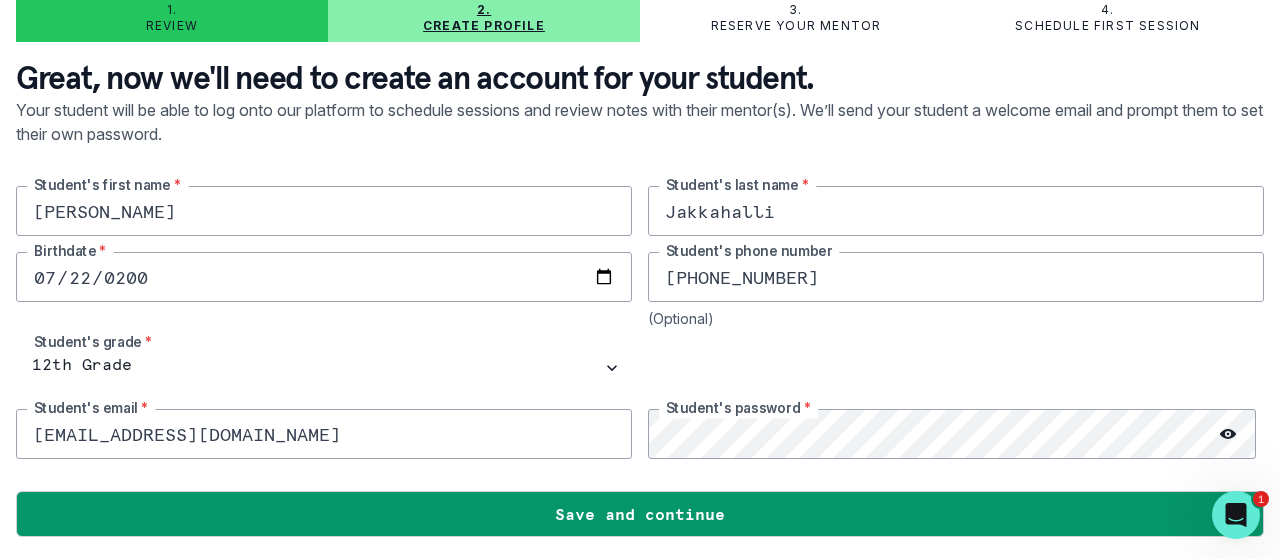 click on "Save and continue" at bounding box center (640, 514) 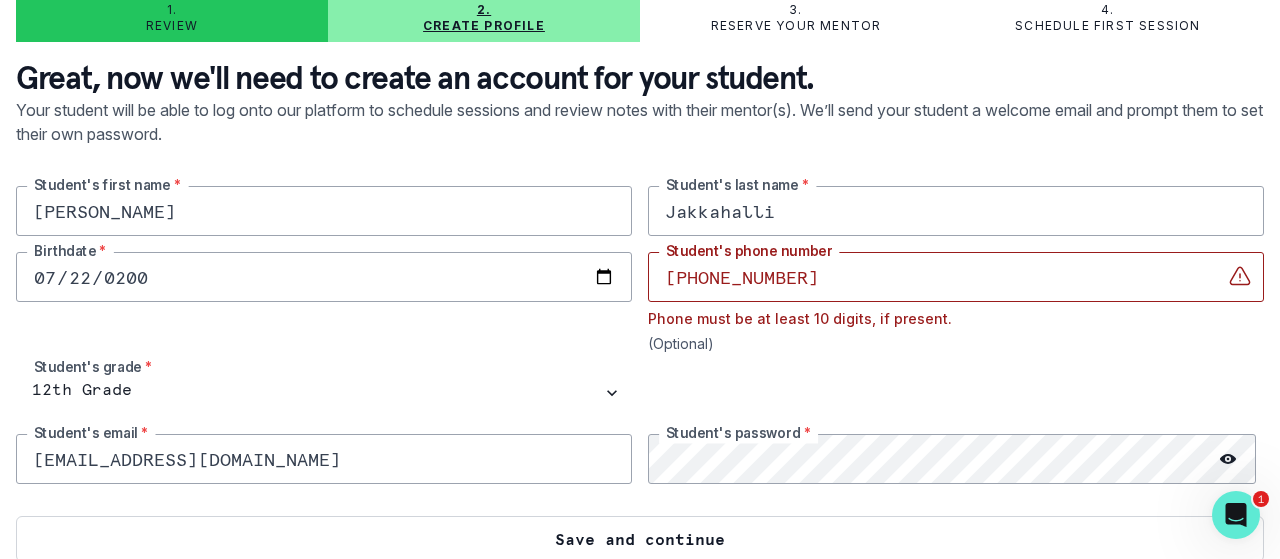 click on "Save and continue" at bounding box center [640, 539] 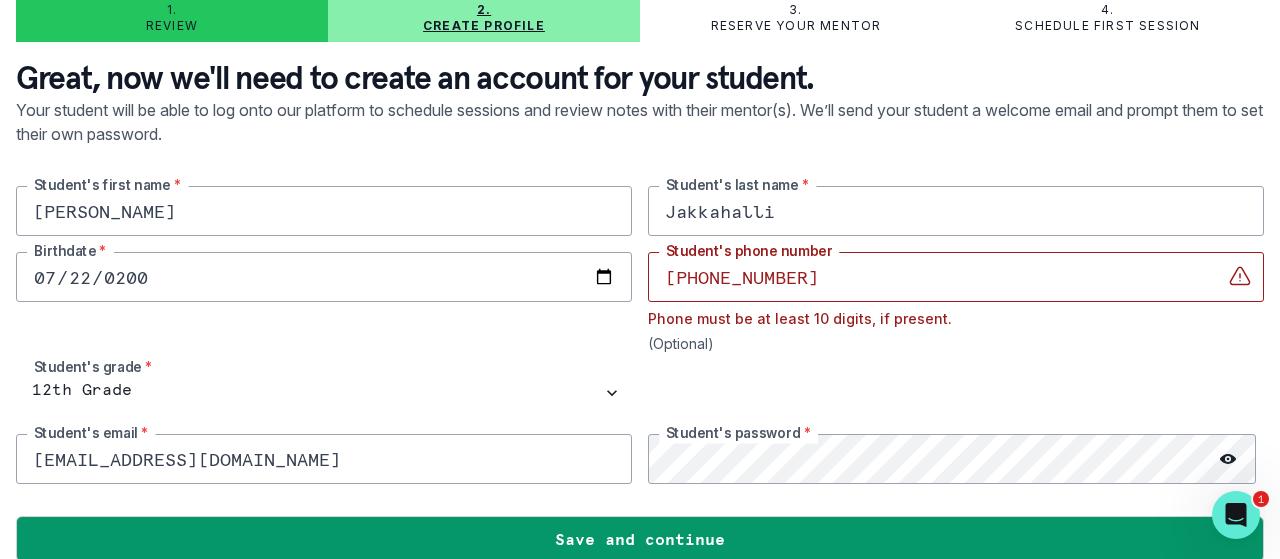 click on "[PHONE_NUMBER]" at bounding box center [956, 277] 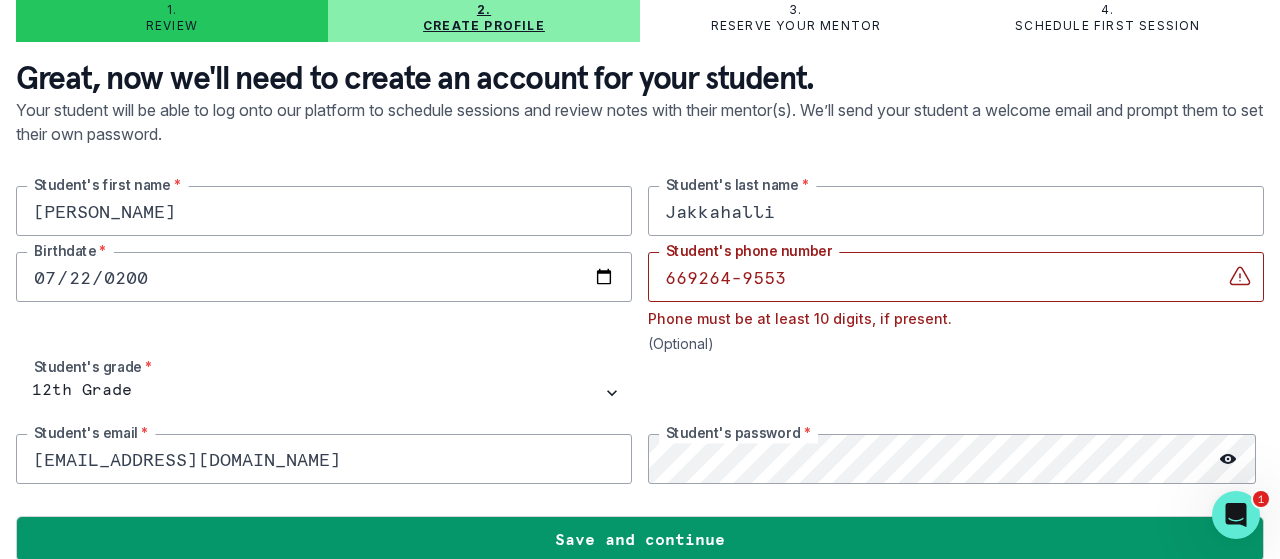 click on "669264-9553" at bounding box center [956, 277] 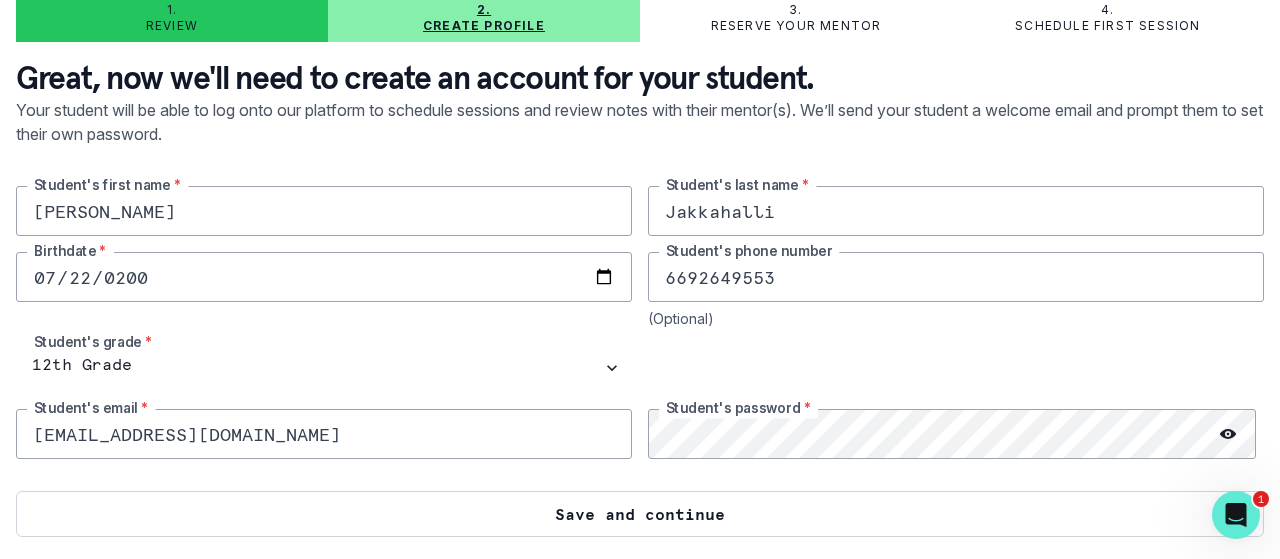 type on "6692649553" 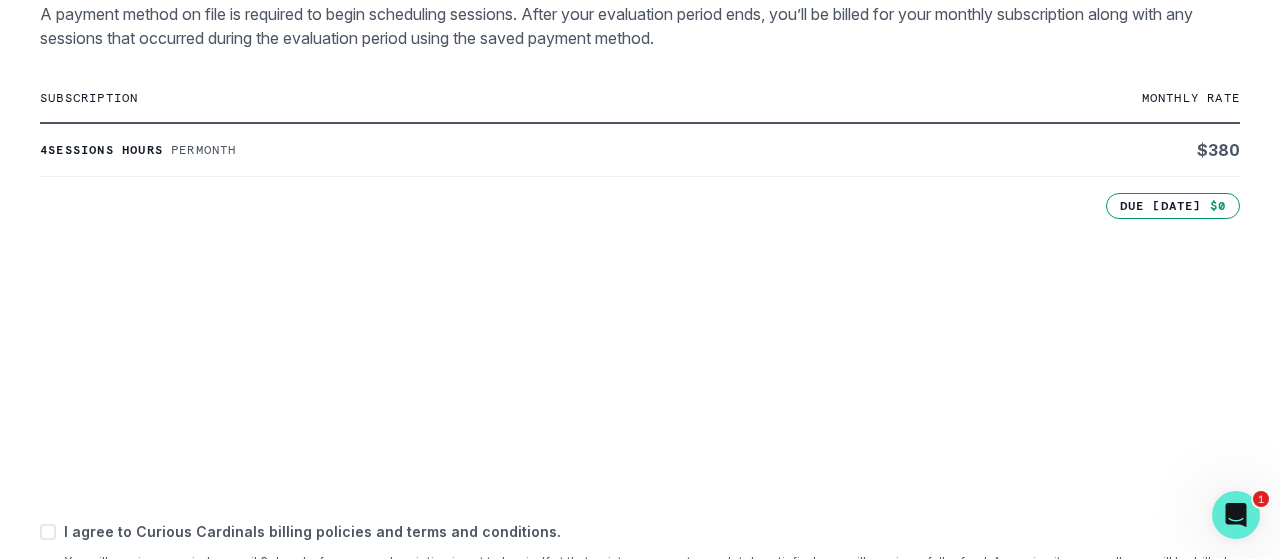 scroll, scrollTop: 450, scrollLeft: 0, axis: vertical 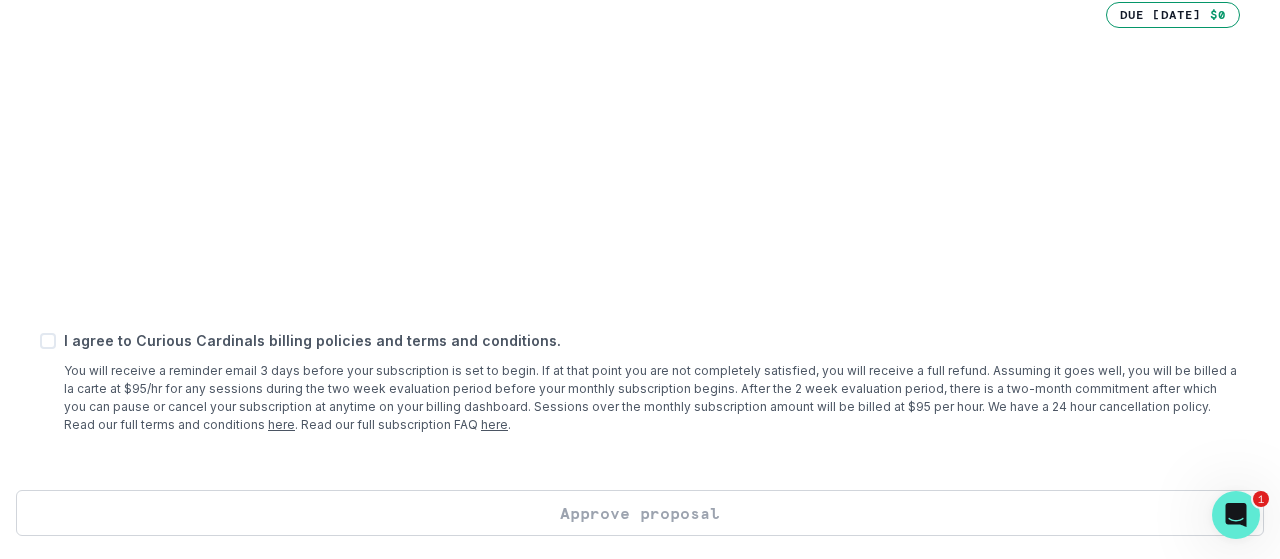 click at bounding box center (48, 341) 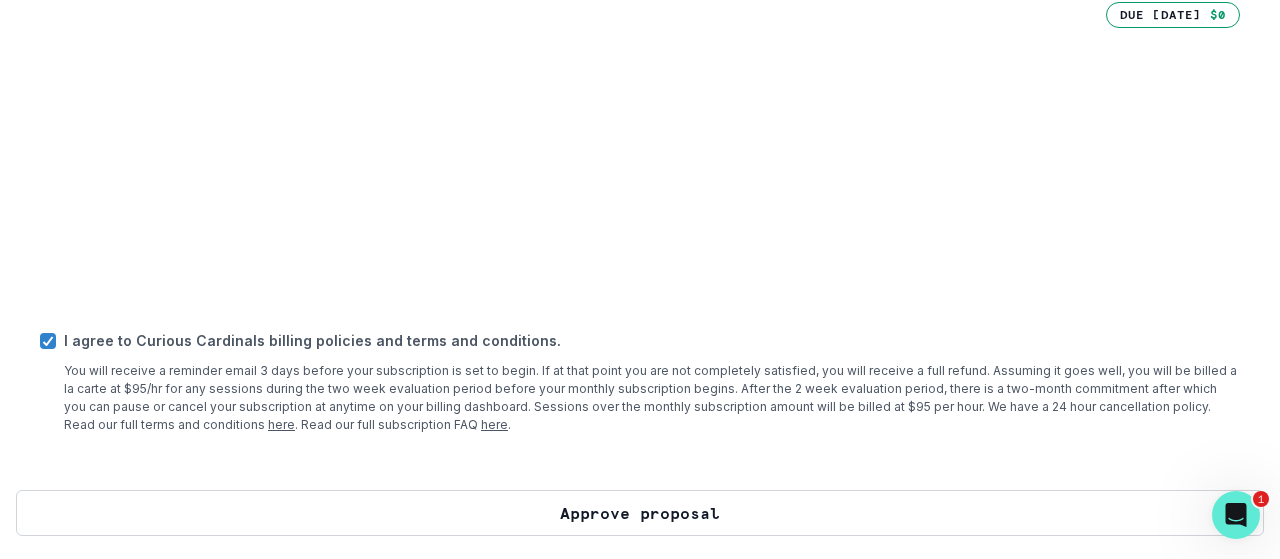 click on "Approve proposal" at bounding box center [640, 513] 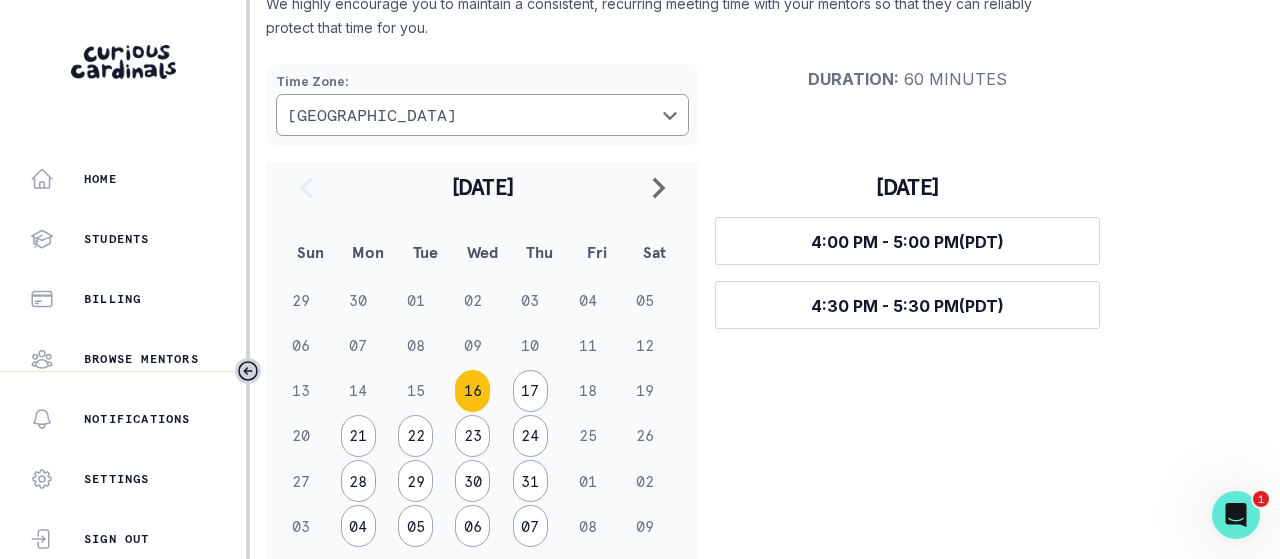 scroll, scrollTop: 228, scrollLeft: 0, axis: vertical 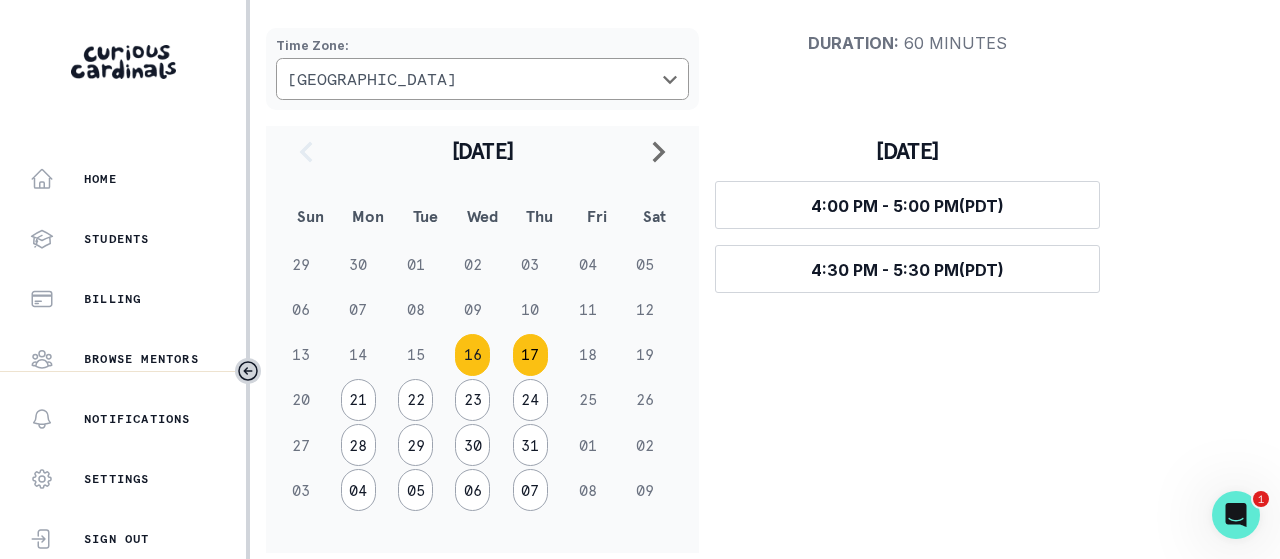 click on "17" at bounding box center [530, 355] 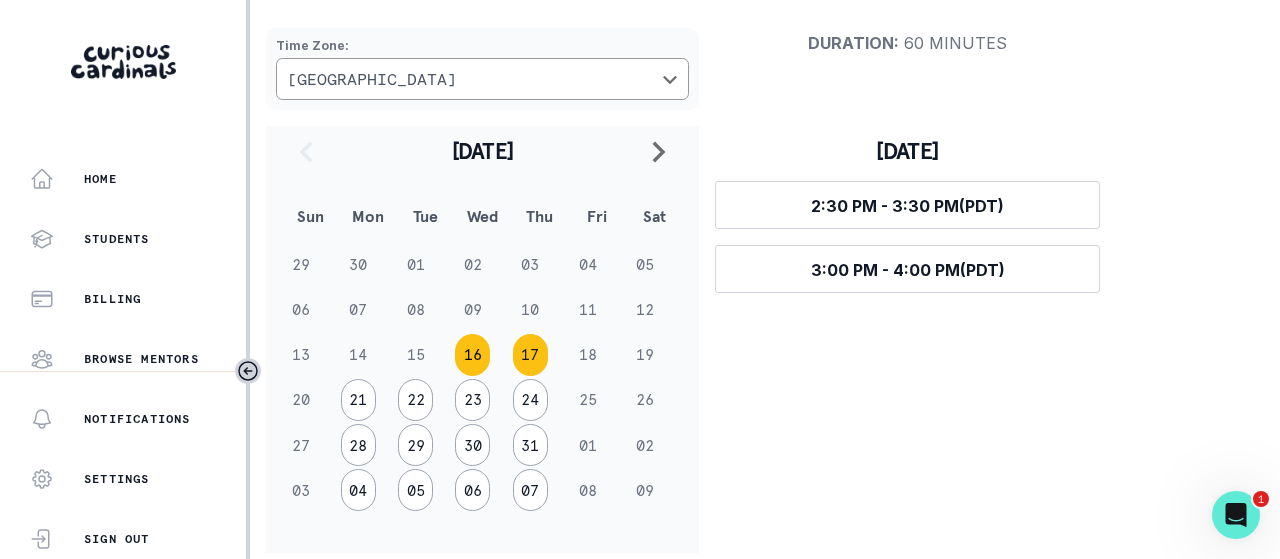 click on "16" at bounding box center [472, 355] 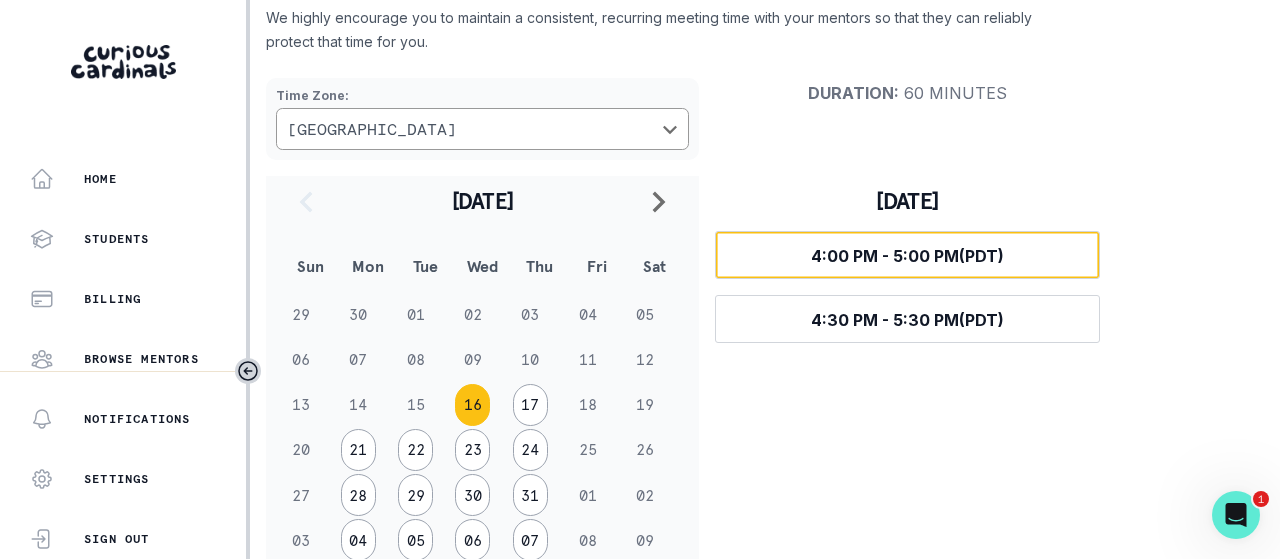 scroll, scrollTop: 246, scrollLeft: 0, axis: vertical 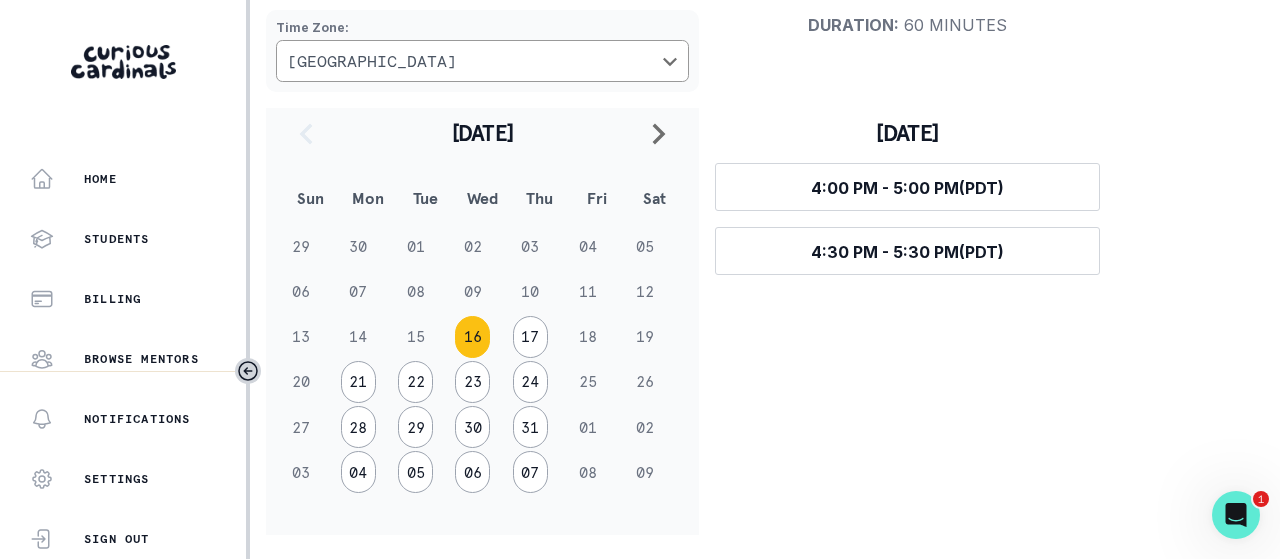 click on "[DATE] Select time 4:00 PM - 5:00 PM  (PDT) Select time 4:30 PM - 5:30 PM  (PDT)" at bounding box center (907, 321) 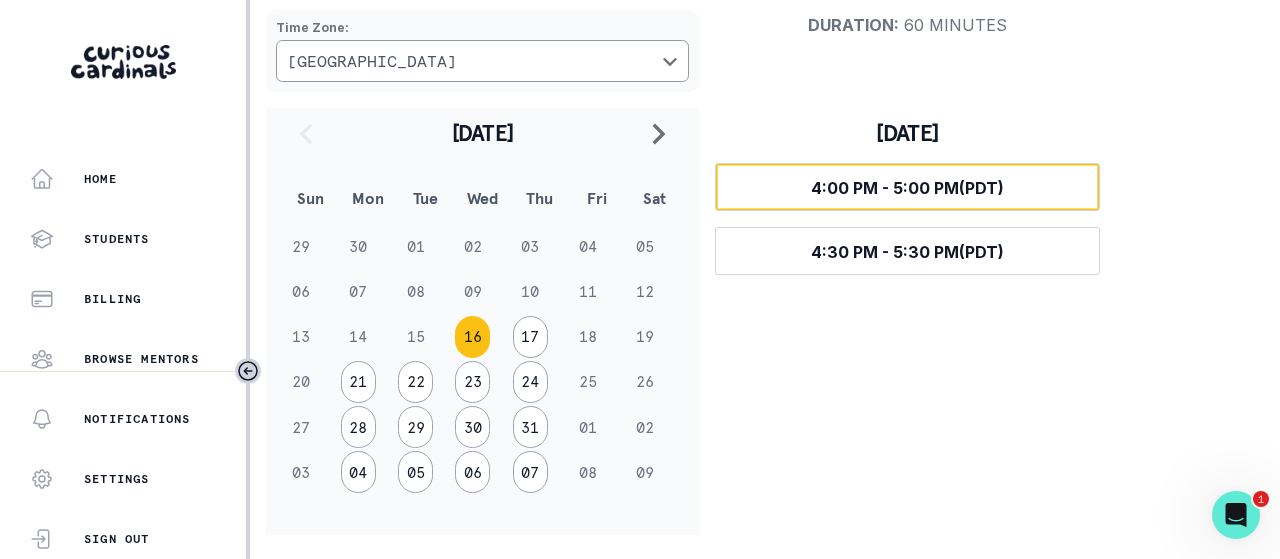 click on "4:00 PM - 5:00 PM  (PDT)" at bounding box center (907, 188) 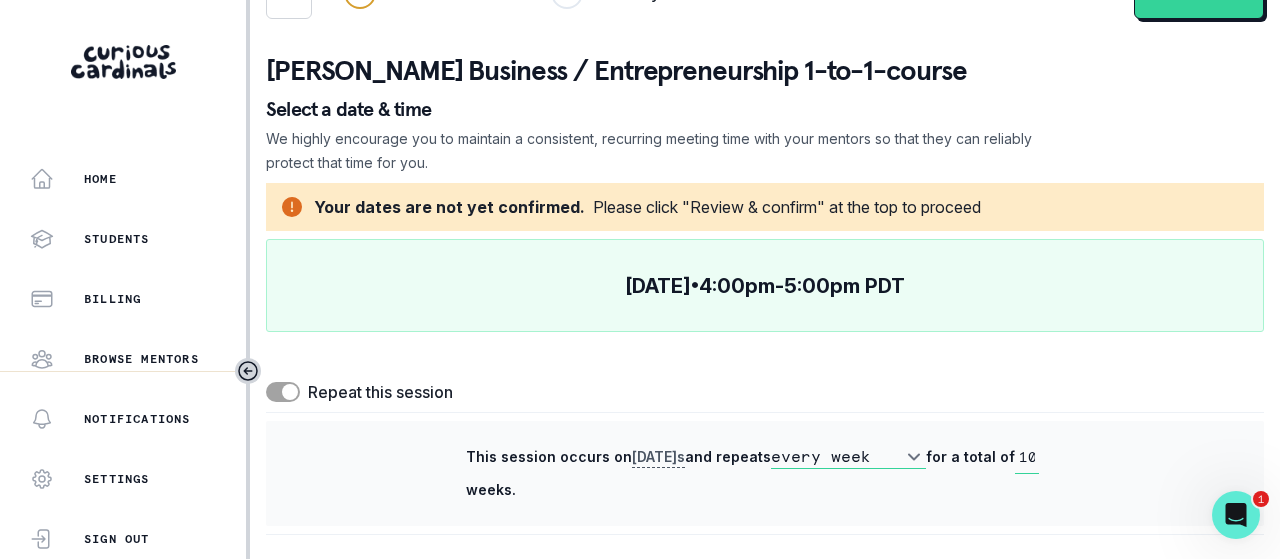 scroll, scrollTop: 56, scrollLeft: 0, axis: vertical 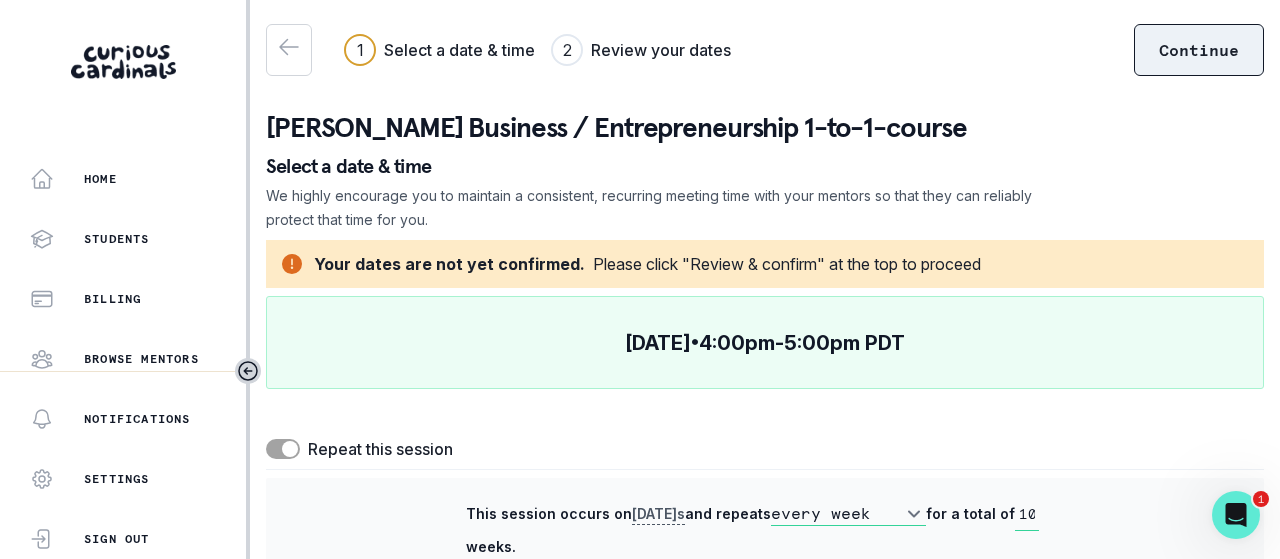 click on "Continue" at bounding box center [1199, 50] 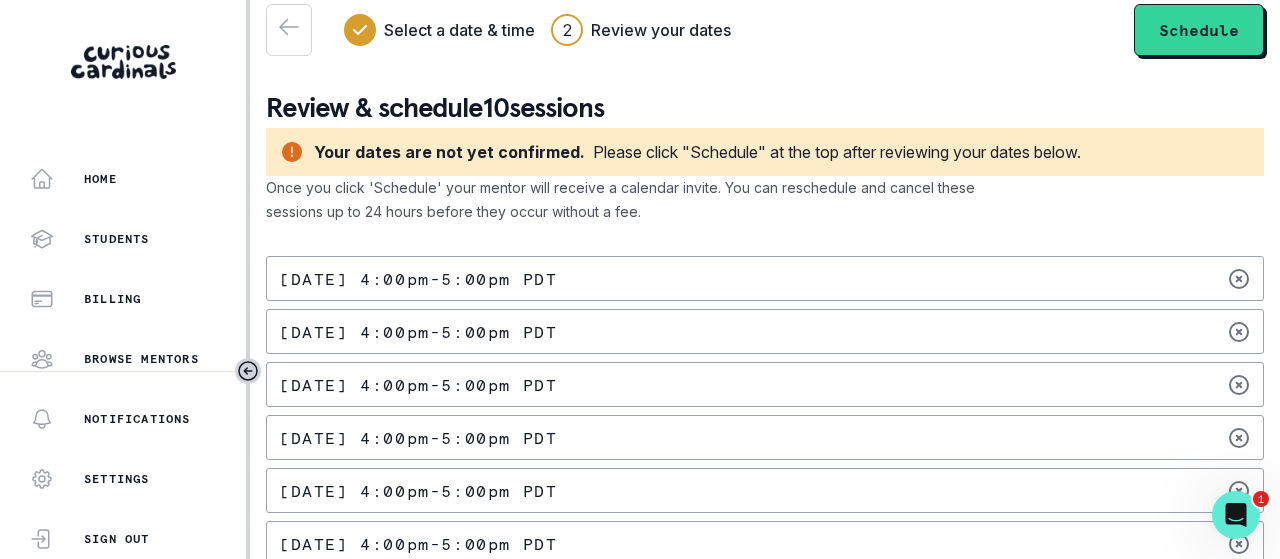 scroll, scrollTop: 16, scrollLeft: 0, axis: vertical 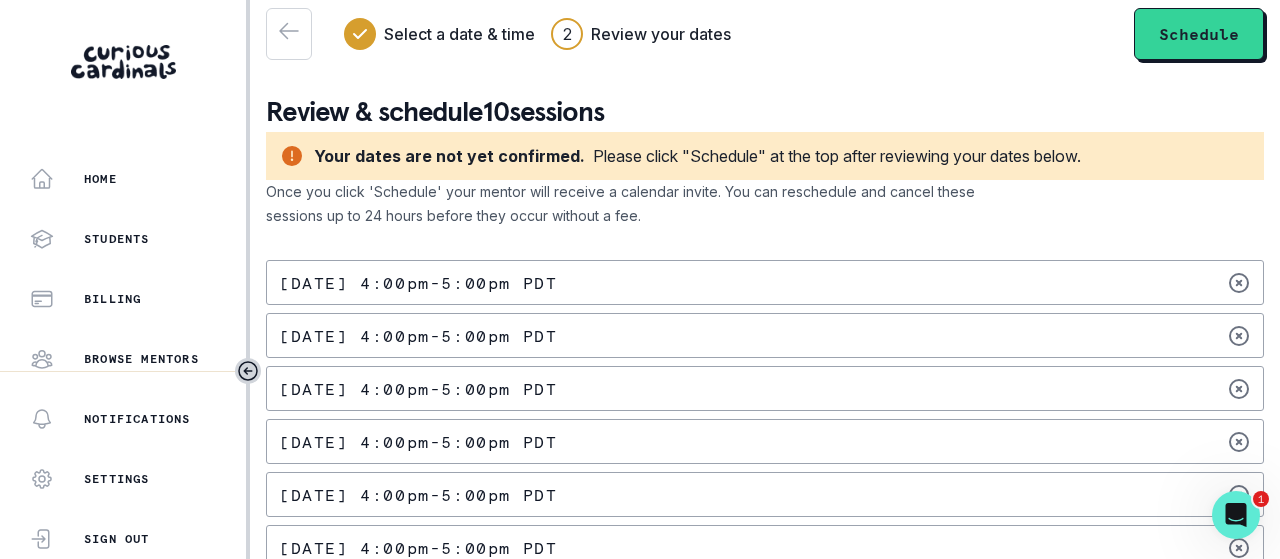 click on "[DATE]   4:00pm - 5:00pm PDT" at bounding box center (765, 282) 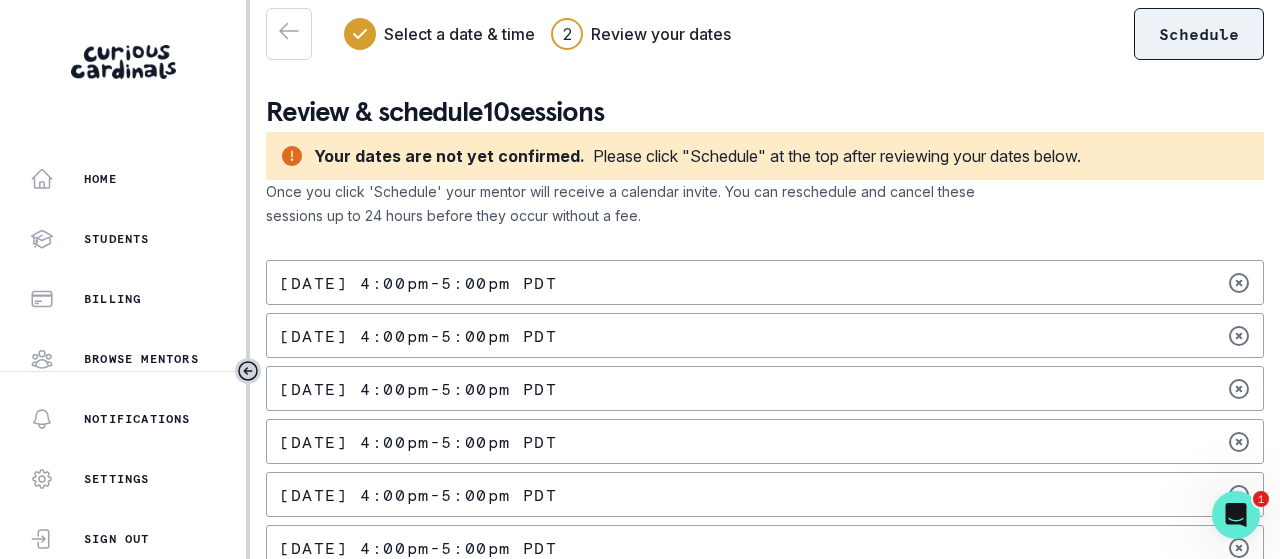 click on "Schedule" at bounding box center [1199, 34] 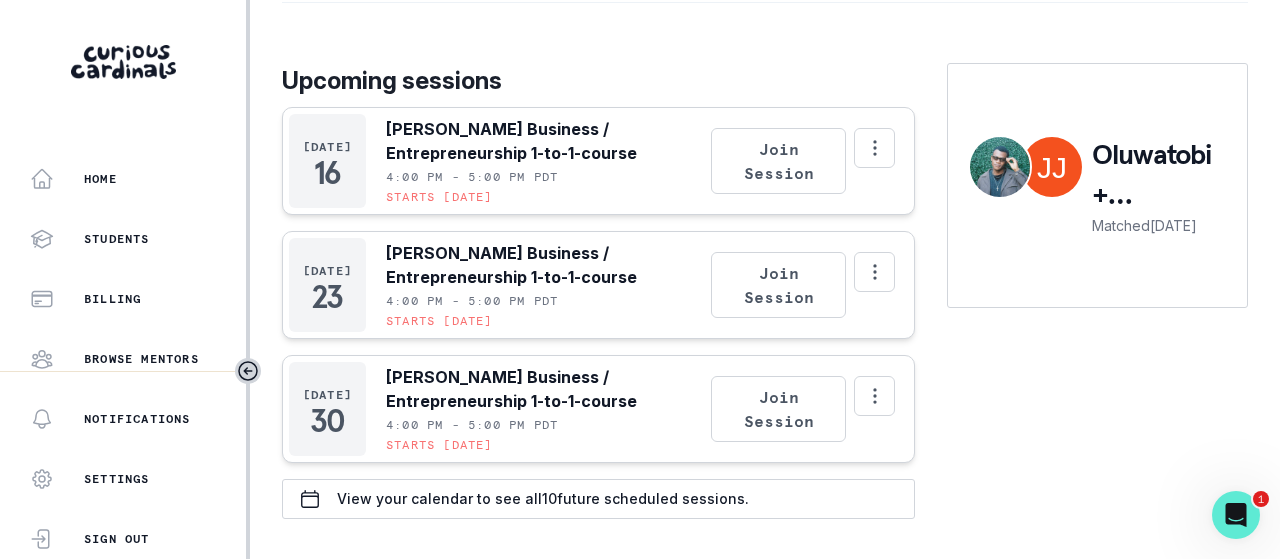 scroll, scrollTop: 375, scrollLeft: 0, axis: vertical 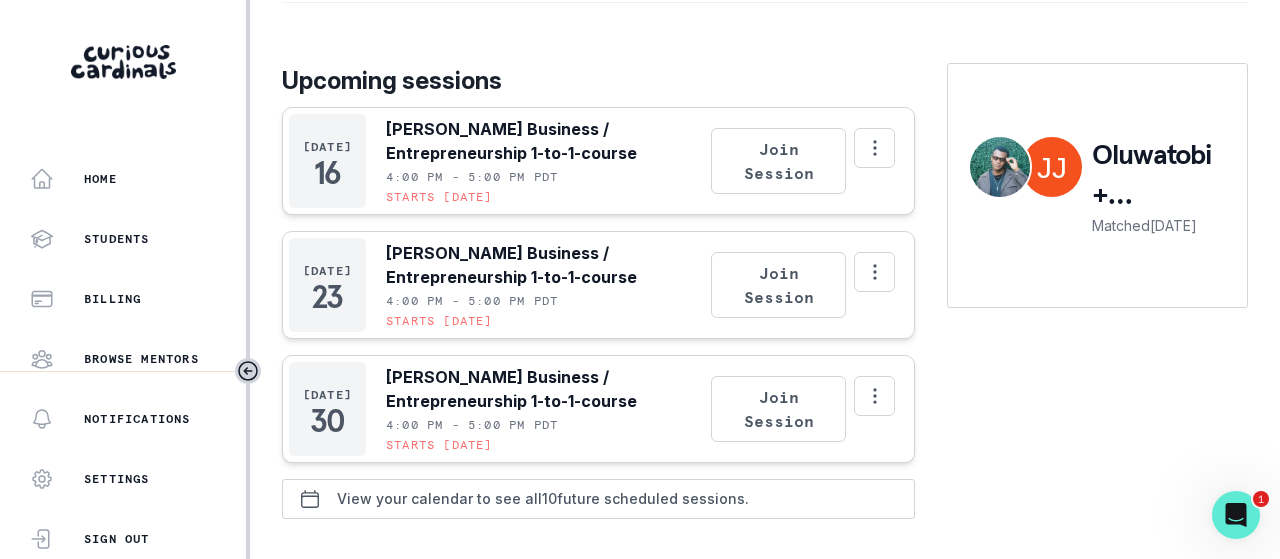 click on "View your calendar to see all  10  future scheduled sessions." at bounding box center (543, 499) 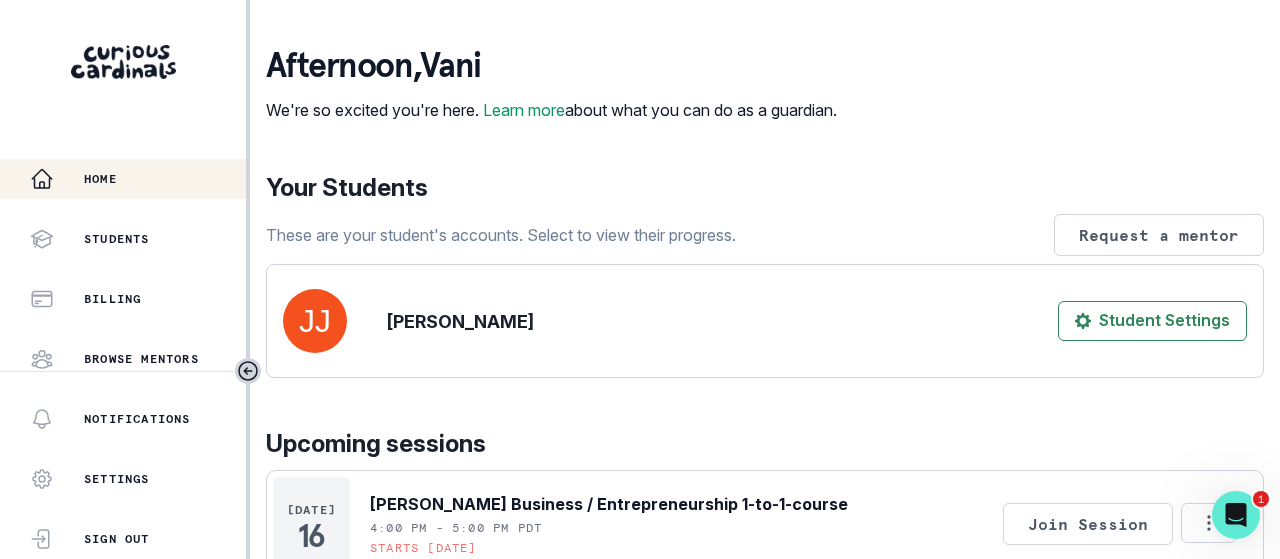 scroll, scrollTop: 0, scrollLeft: 0, axis: both 